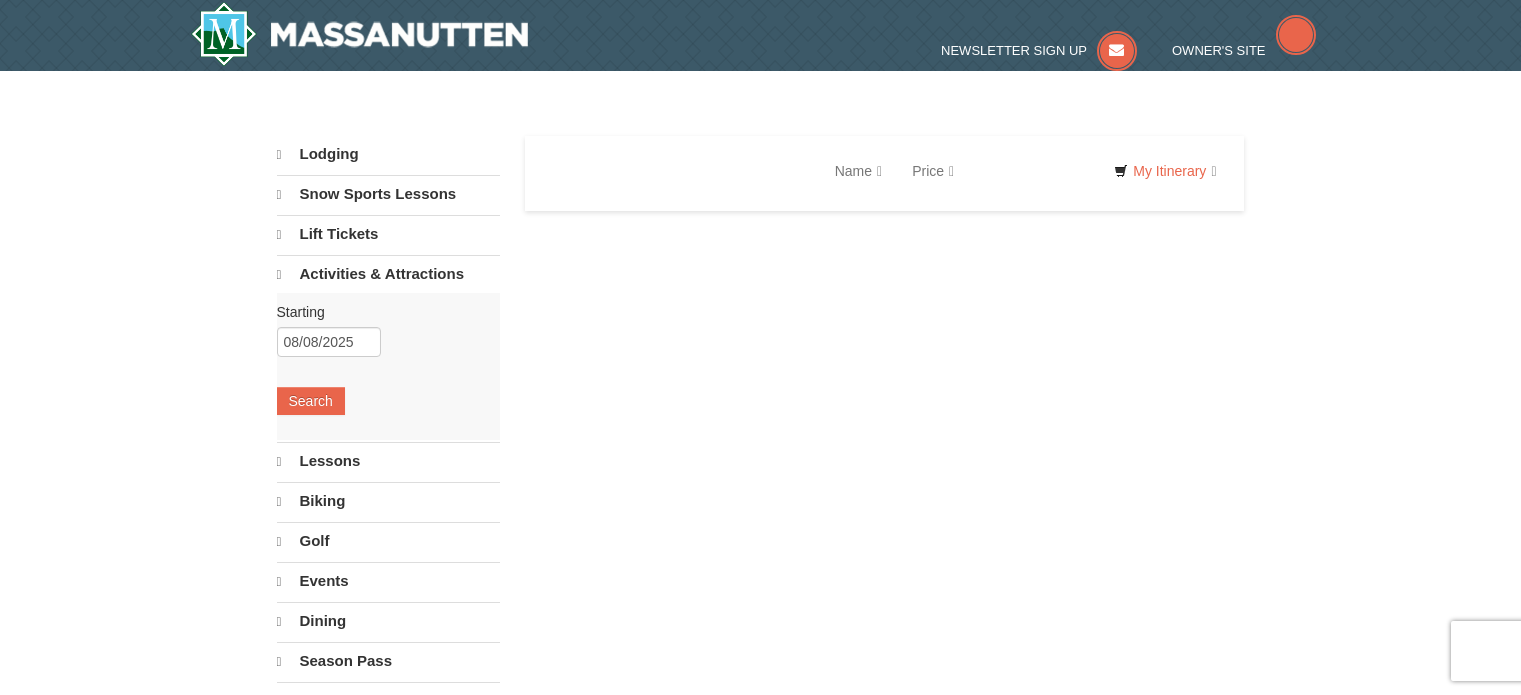 scroll, scrollTop: 0, scrollLeft: 0, axis: both 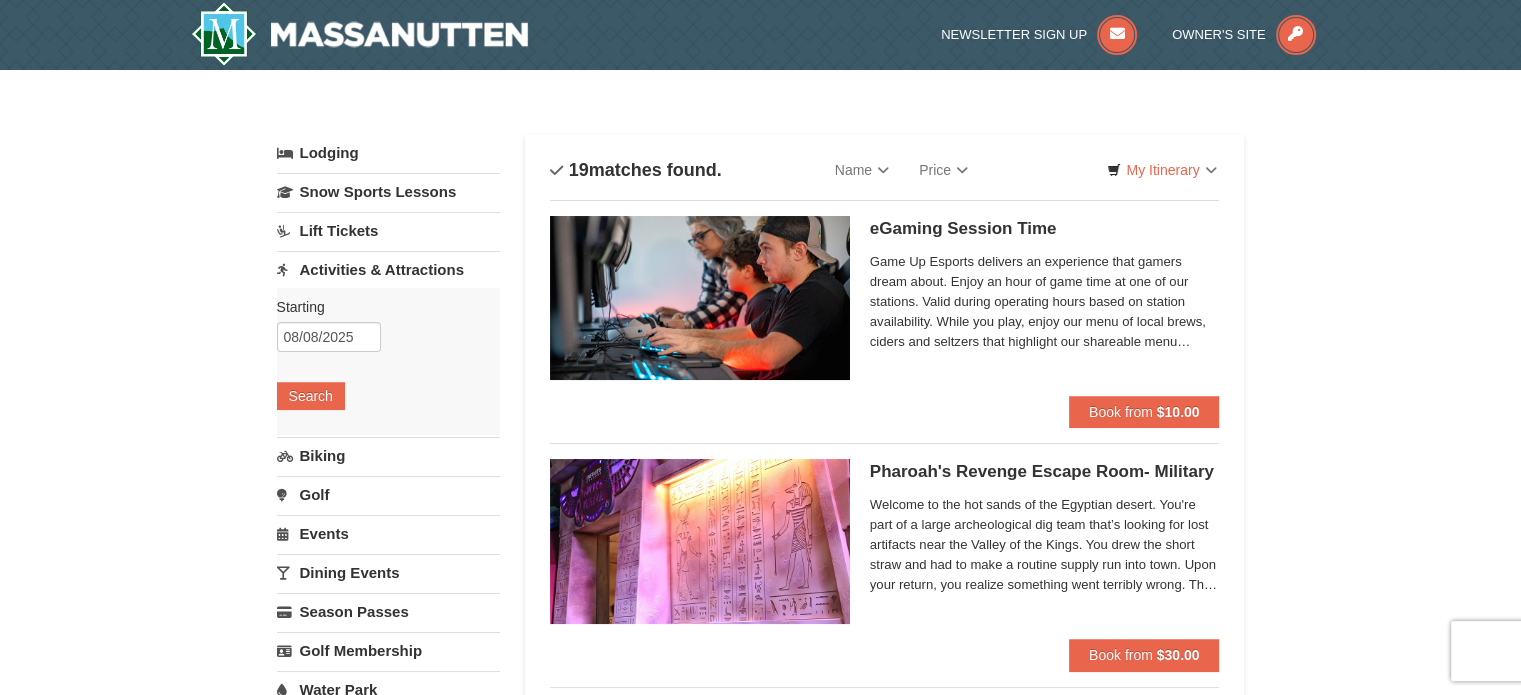 drag, startPoint x: 80, startPoint y: 180, endPoint x: 119, endPoint y: 237, distance: 69.065186 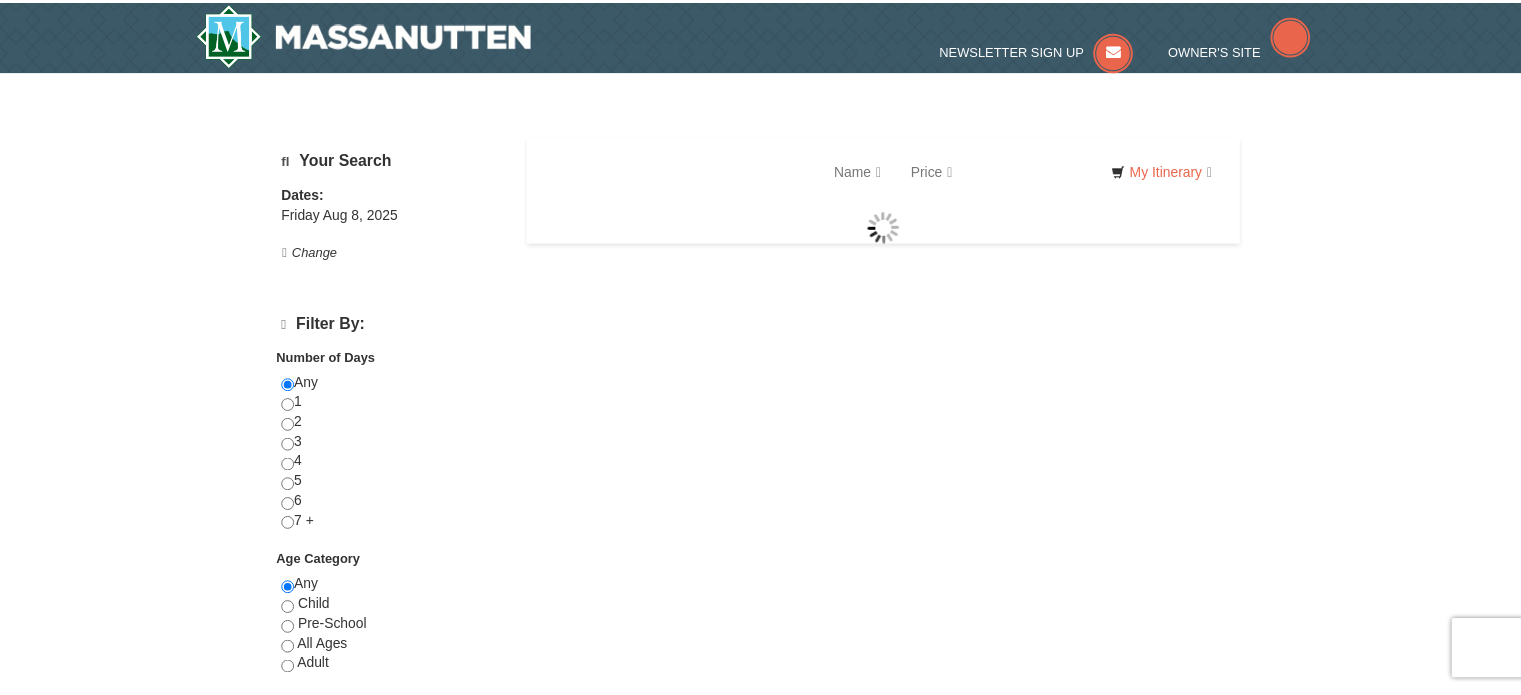 scroll, scrollTop: 0, scrollLeft: 0, axis: both 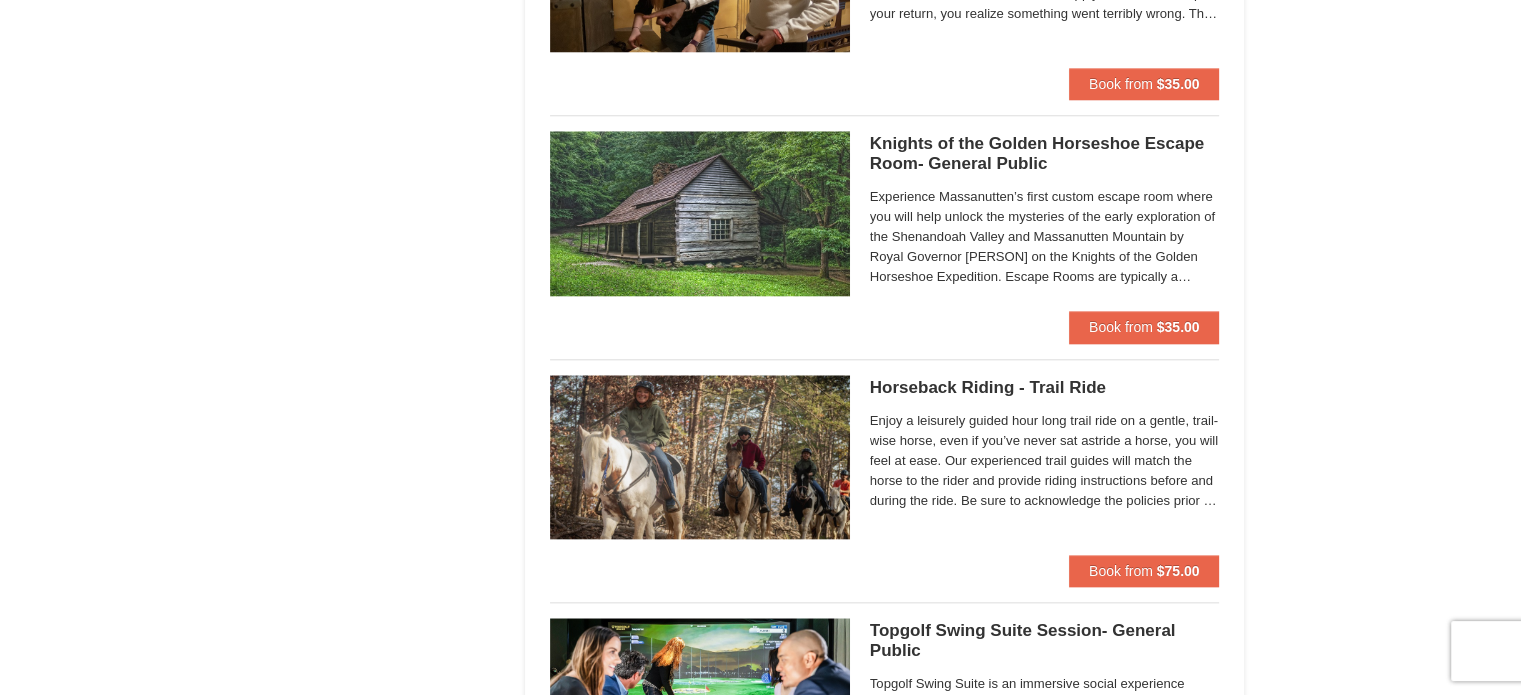 click on "Experience Massanutten’s first custom escape room where you will help unlock the mysteries of the early exploration of the Shenandoah Valley and Massanutten Mountain by Royal Governor Alexander Spotswood on the Knights of the Golden Horseshoe Expedition.
Escape Rooms are typically a social/group activity. By purchasing online, you agree that you understand you may be paired with other groups during your selected session time. If you would like to have a private event, please call us at [PHONE] to check availability. Parties with children under 13 must book via phone and reserve the entire room." at bounding box center [1045, 237] 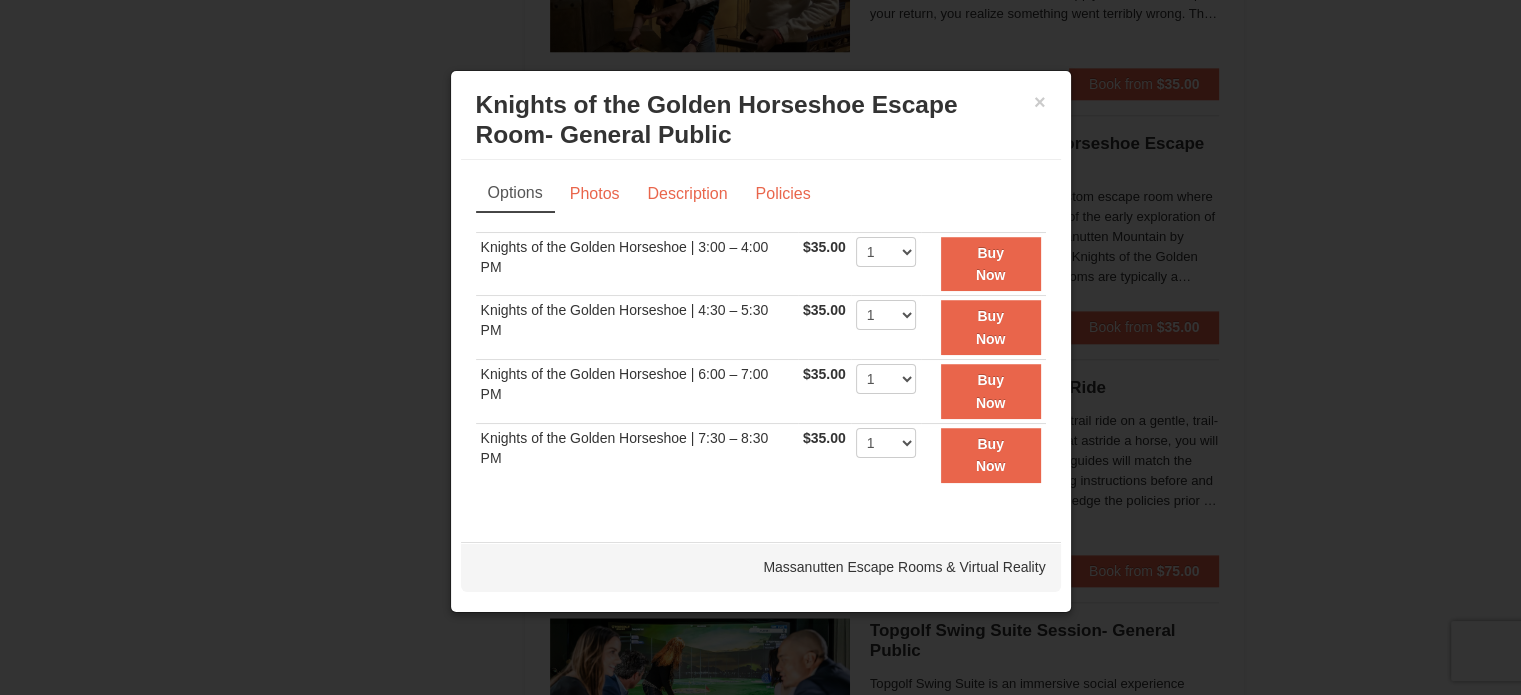 click at bounding box center [760, 347] 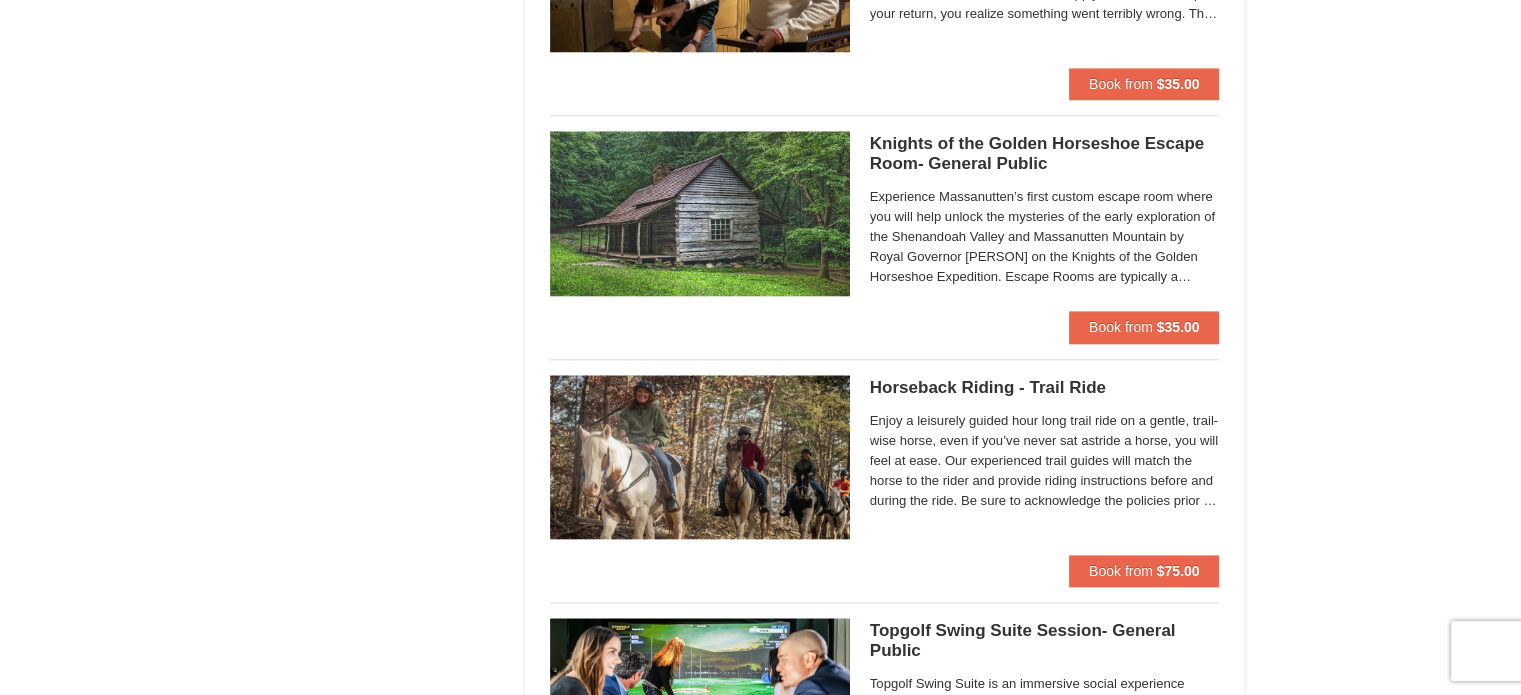click on "Horseback Riding - Trail Ride  Woodstone Meadows Stable and Petting Farm" at bounding box center [1045, 388] 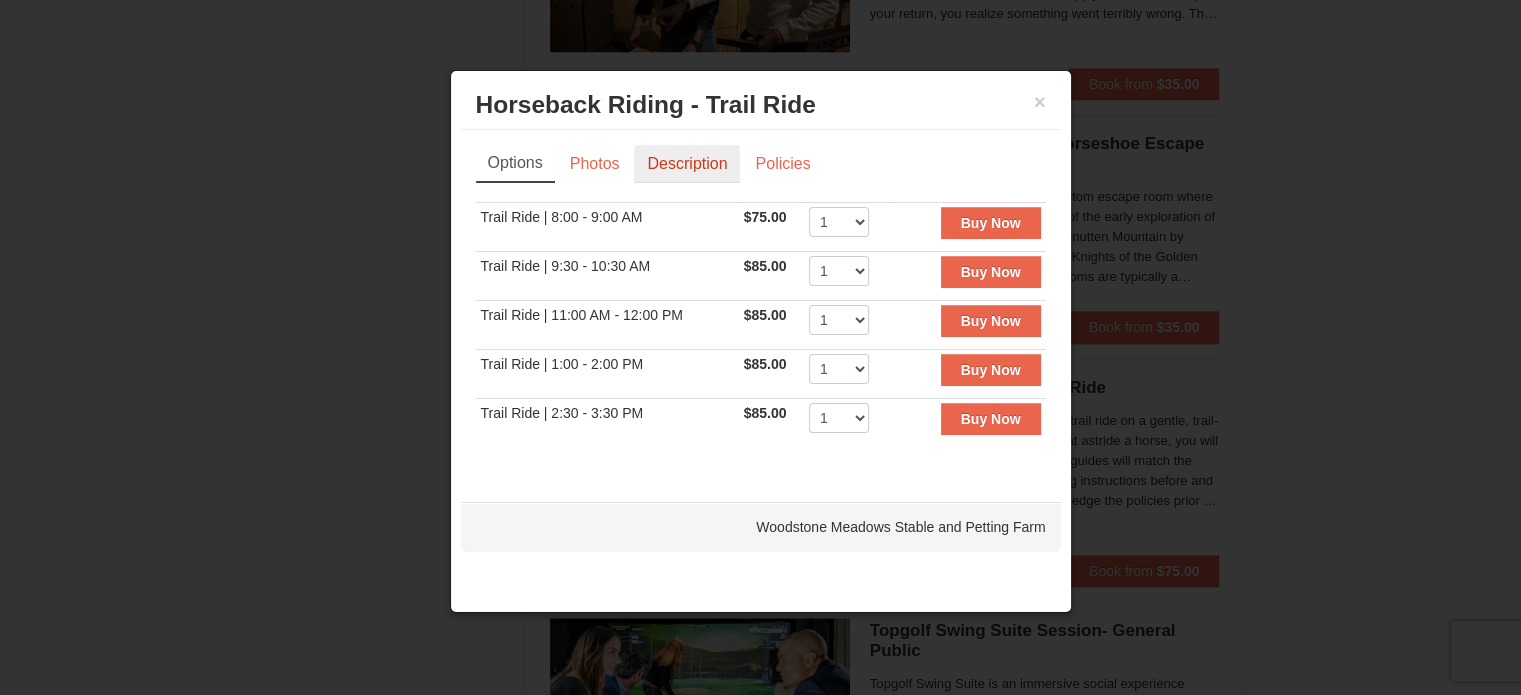 click on "Description" at bounding box center (687, 164) 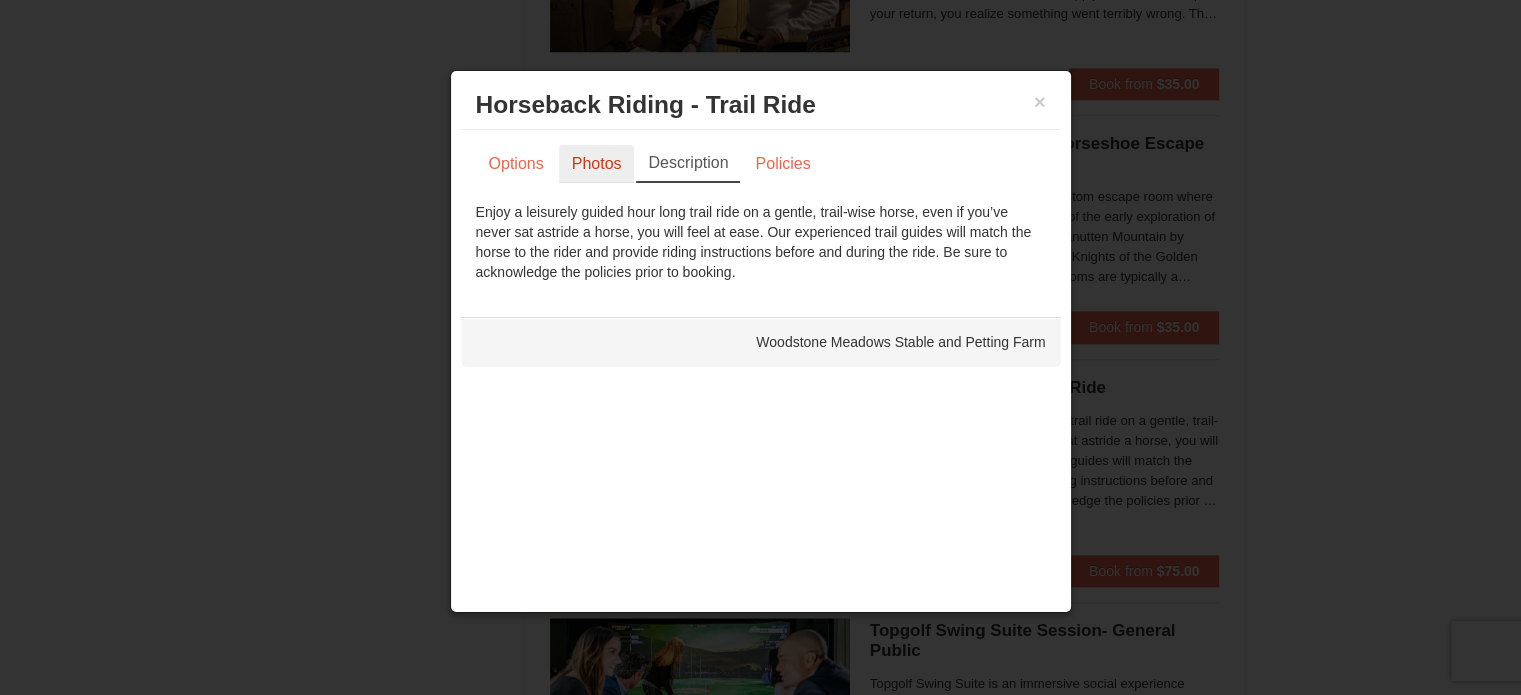 click on "Photos" at bounding box center (597, 164) 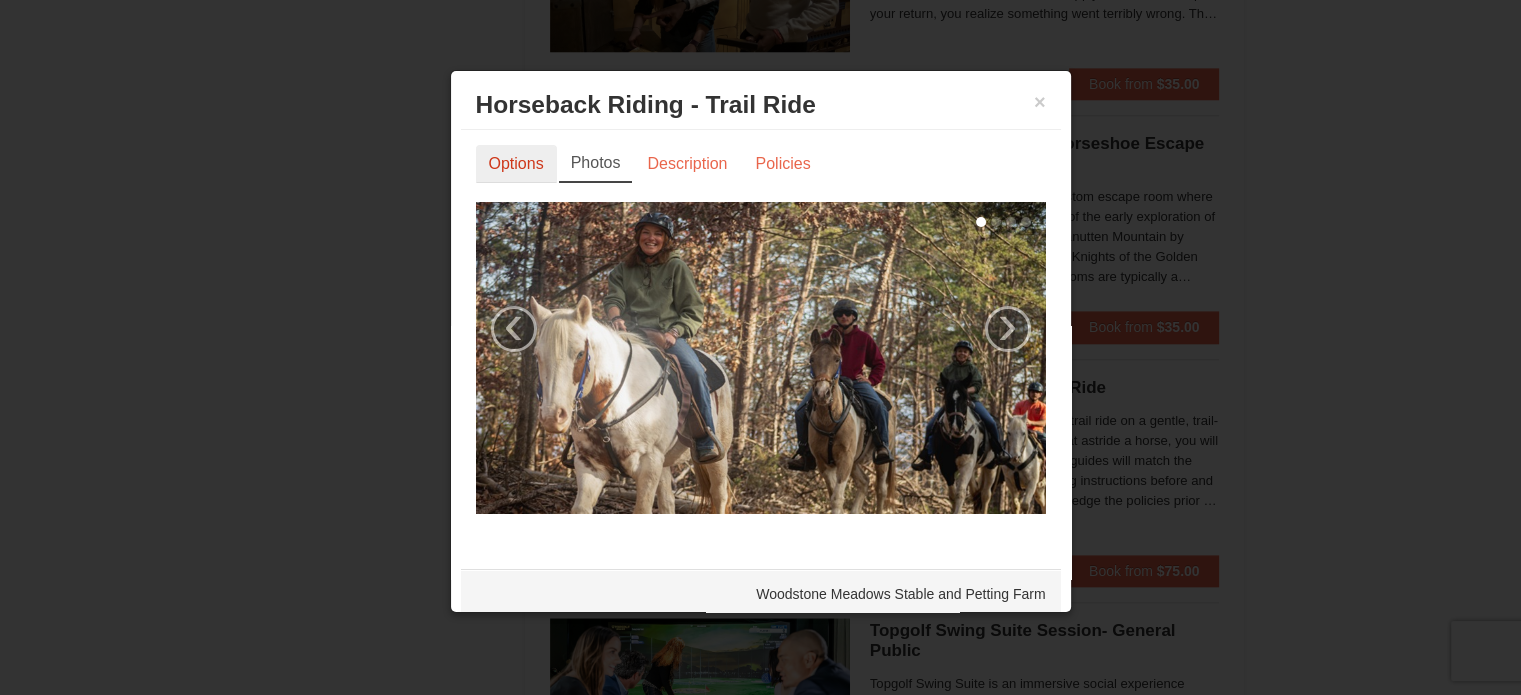 click on "Options" at bounding box center [516, 164] 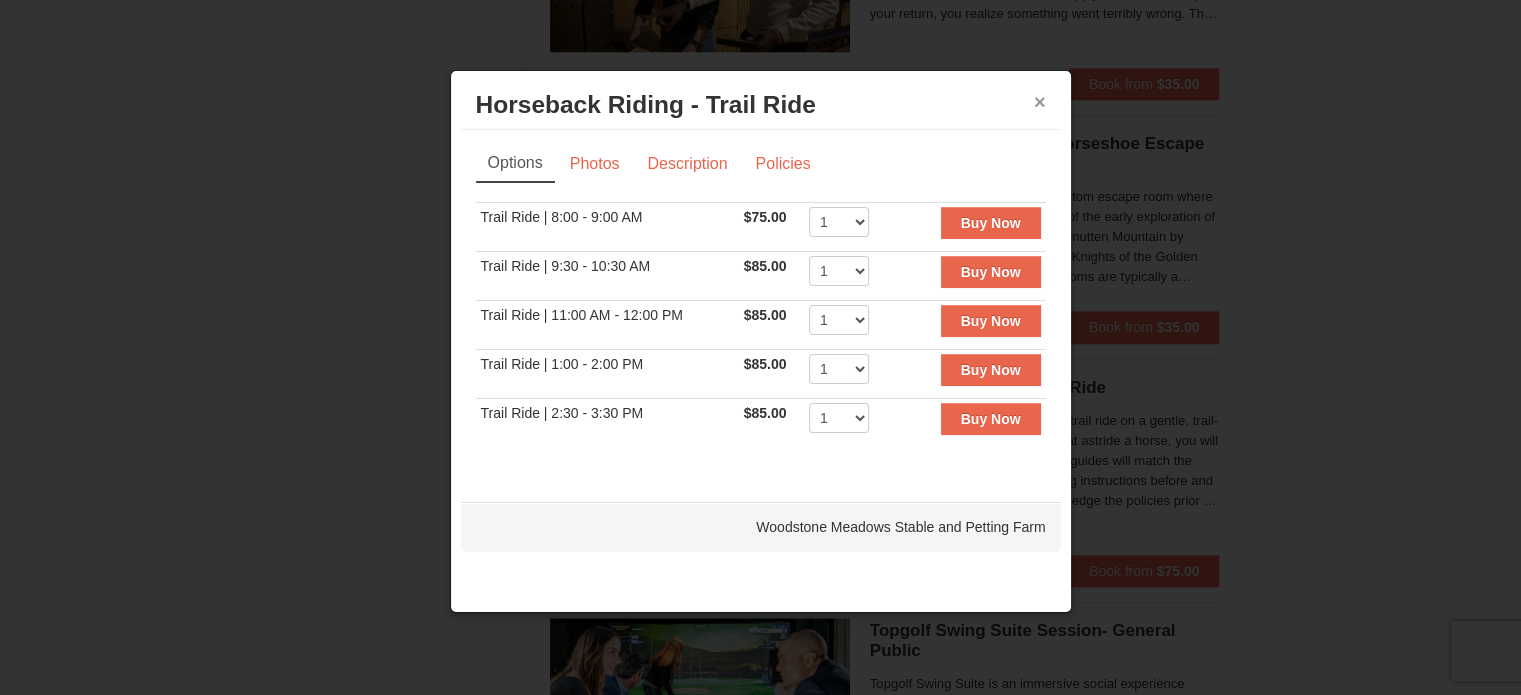 click on "×" at bounding box center [1040, 102] 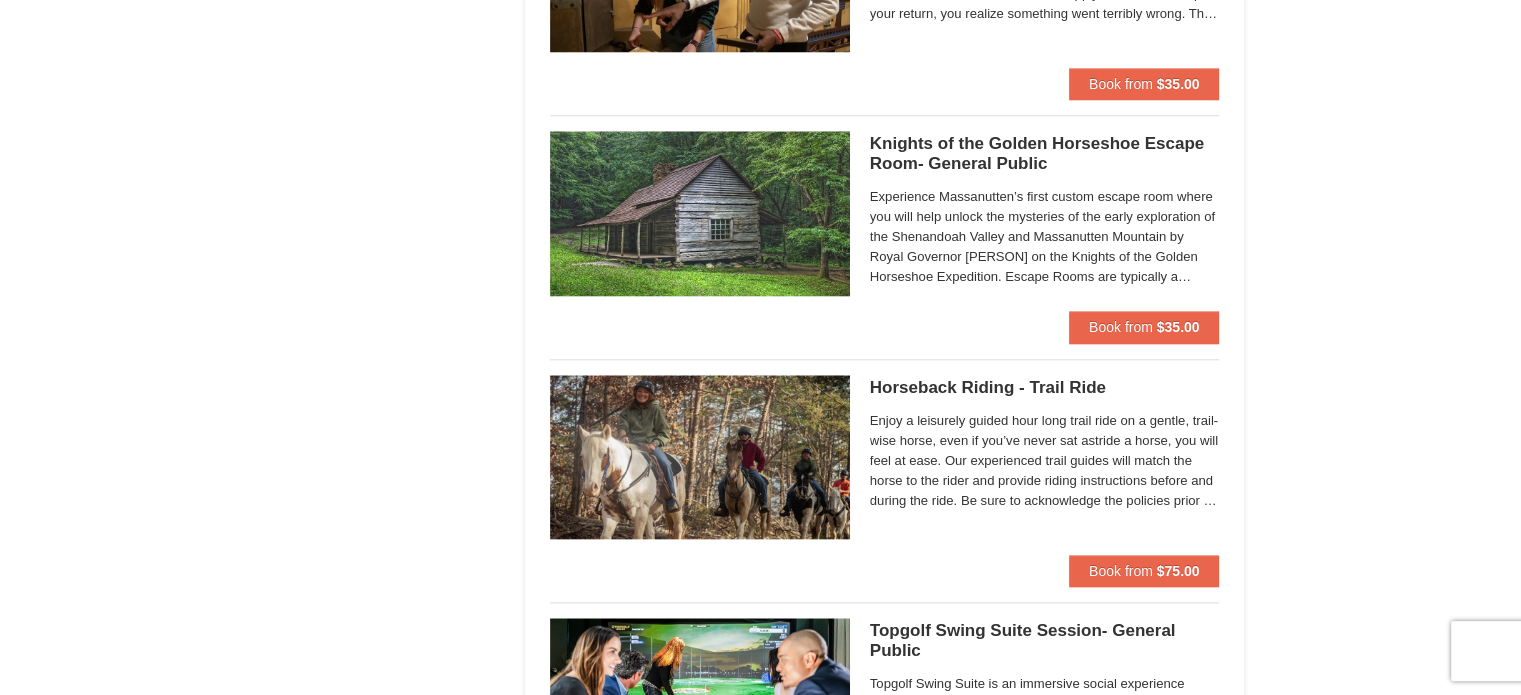 click on "Knights of the Golden Horseshoe Escape Room- General Public  Massanutten Escape Rooms & Virtual Reality" at bounding box center (1045, 154) 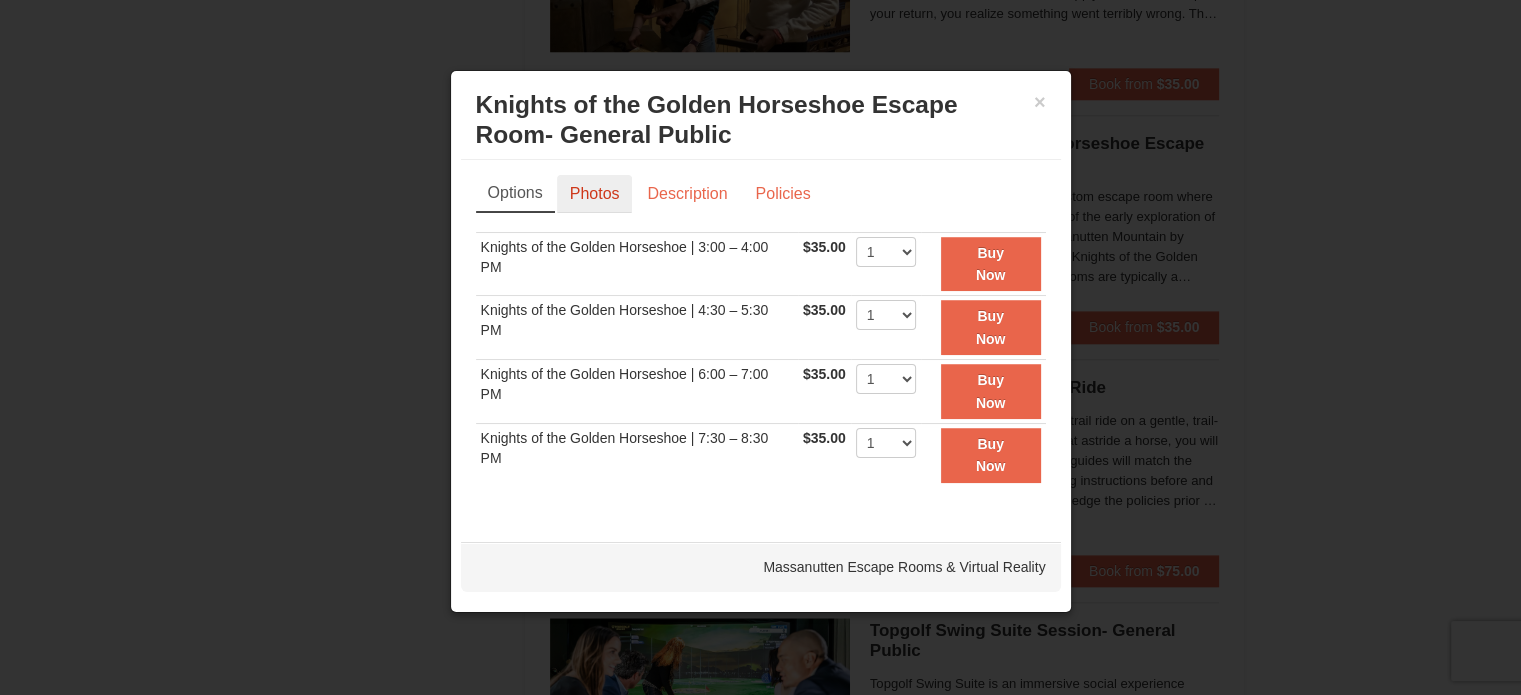 click on "Photos" at bounding box center [595, 194] 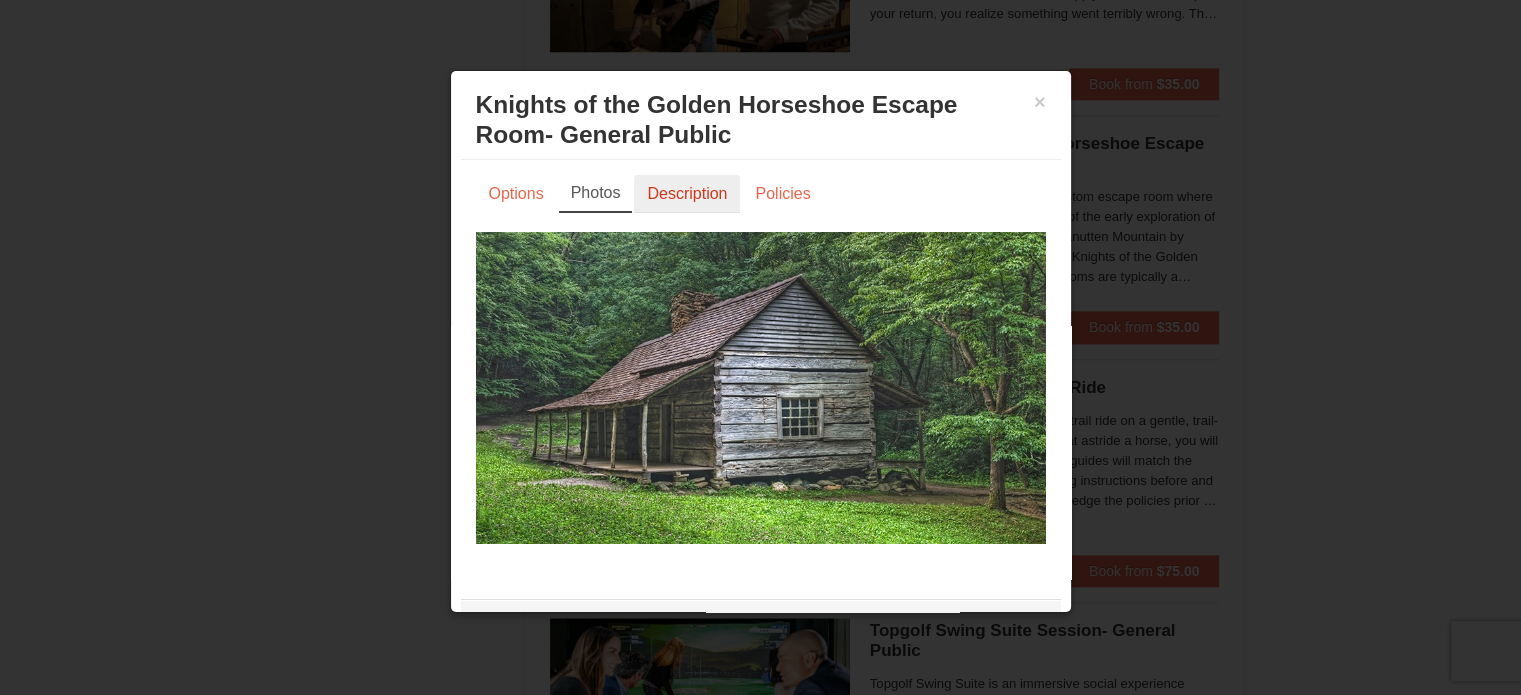click on "Description" at bounding box center [687, 194] 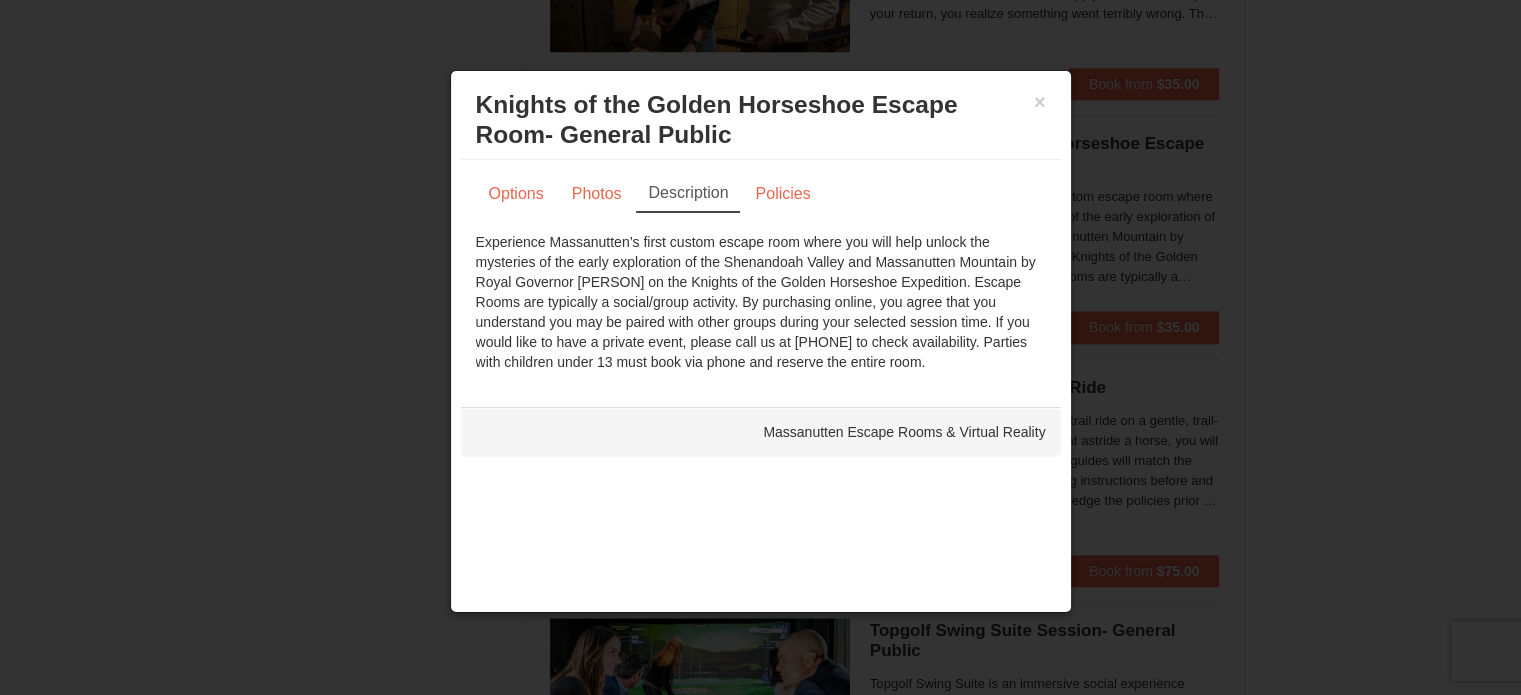 click at bounding box center (760, 347) 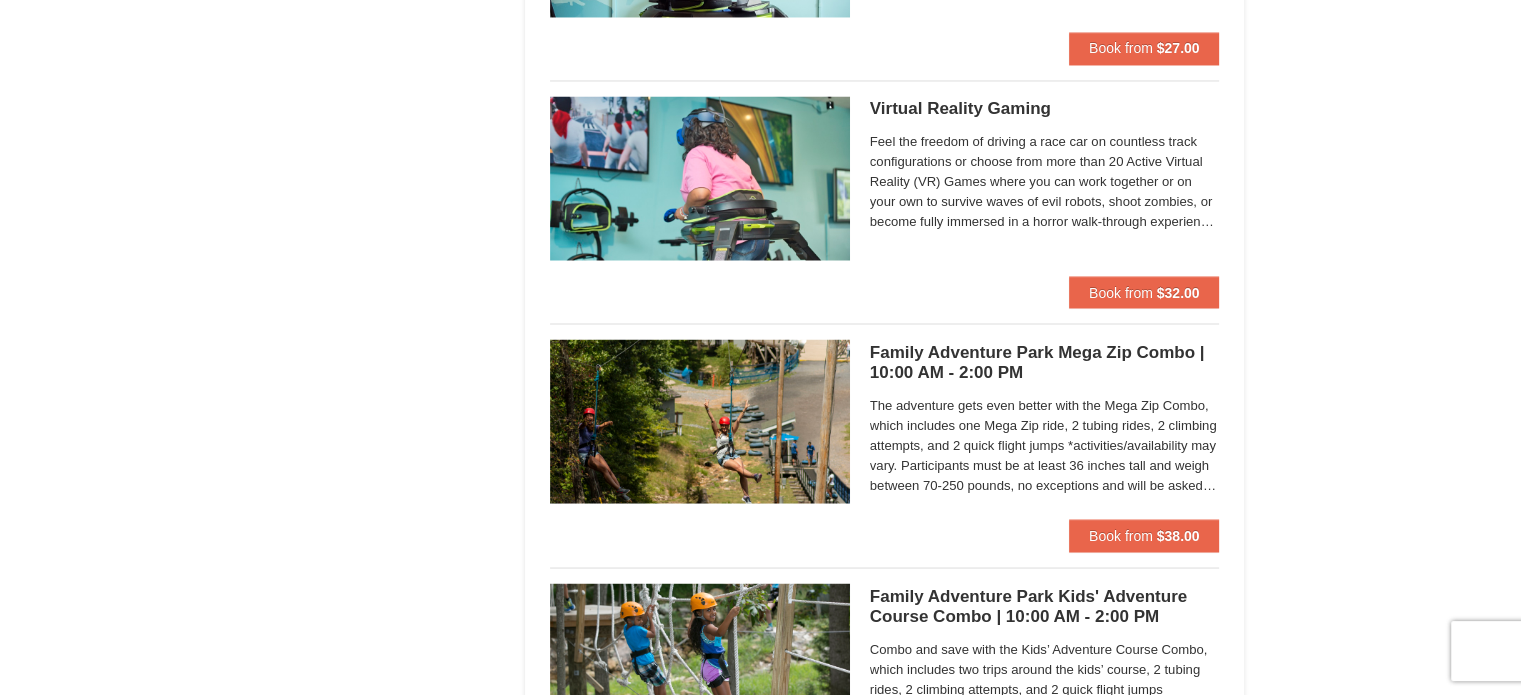 scroll, scrollTop: 3532, scrollLeft: 0, axis: vertical 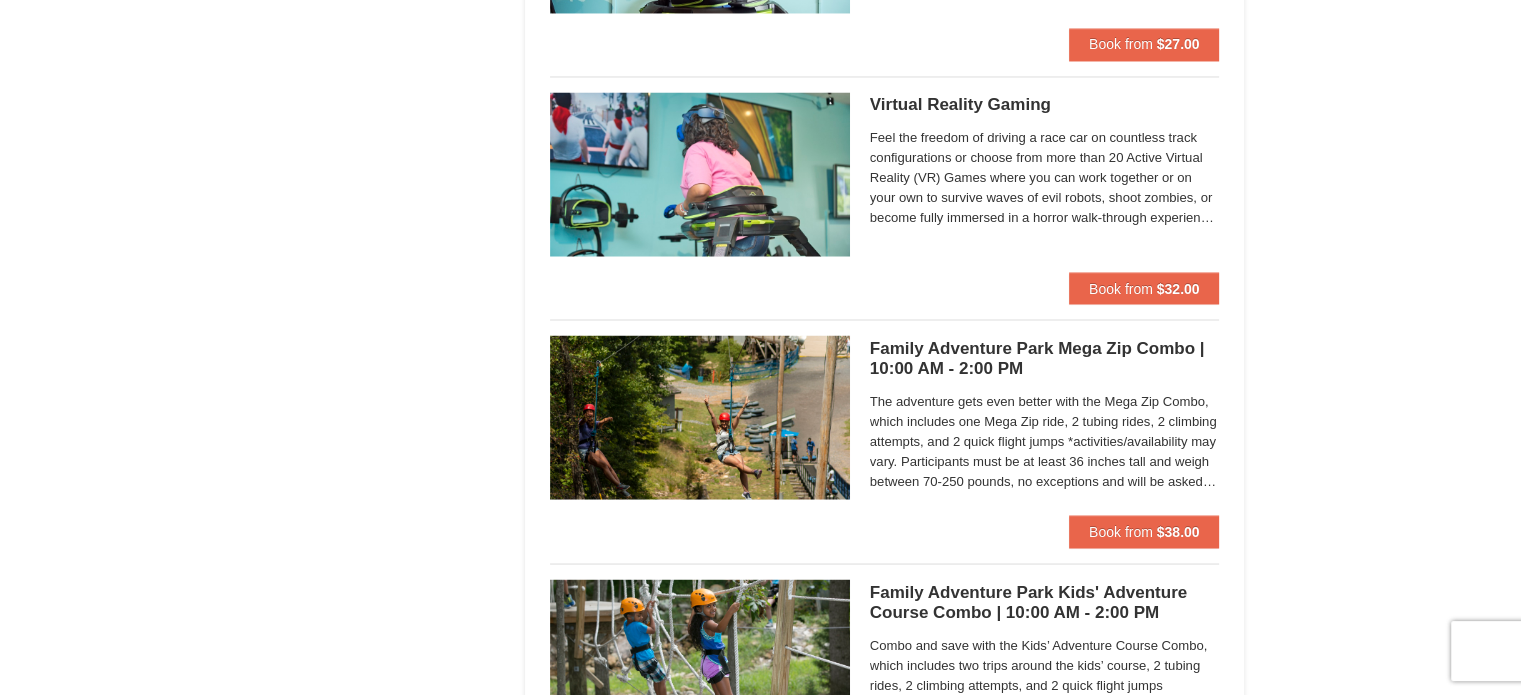 click on "Family Adventure Park Mega Zip Combo | 10:00 AM - 2:00 PM  Massanutten Family Adventure Park" at bounding box center [1045, 358] 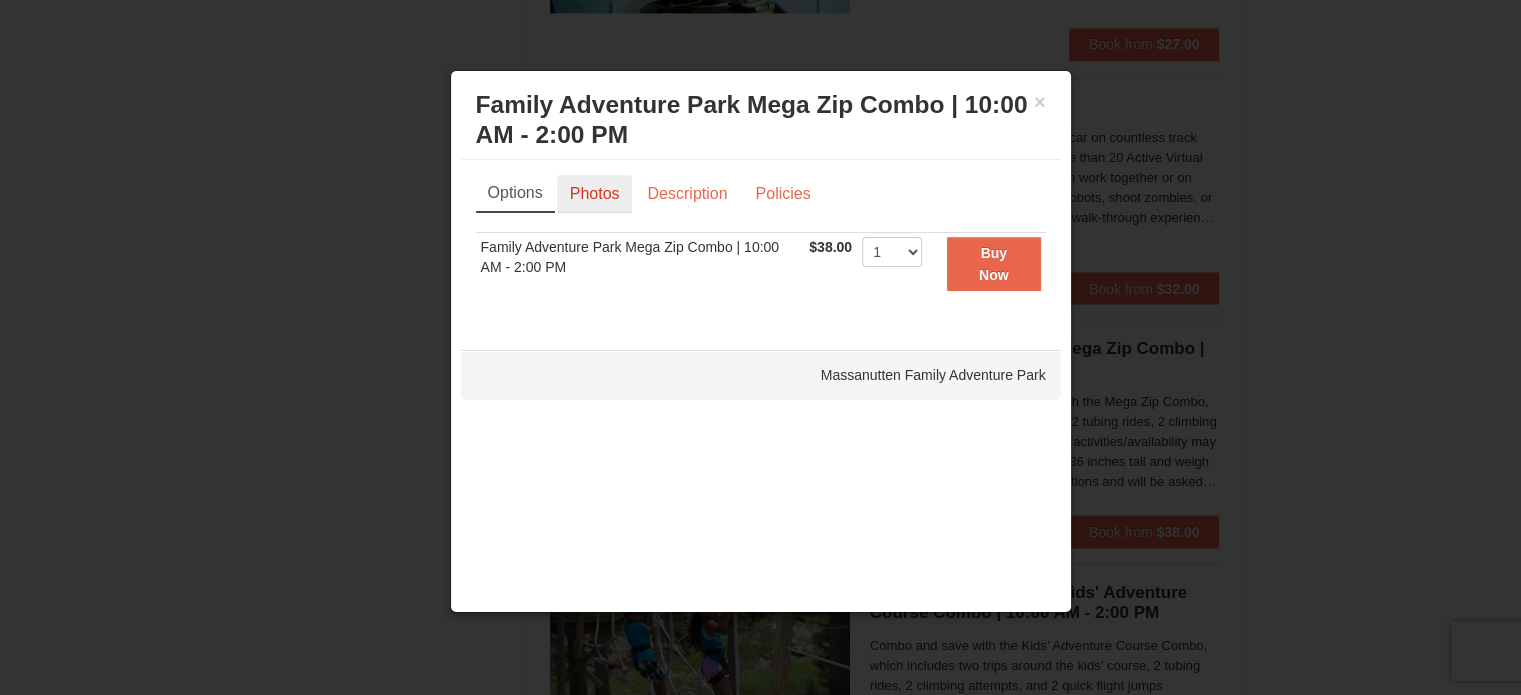 click on "Photos" at bounding box center [595, 194] 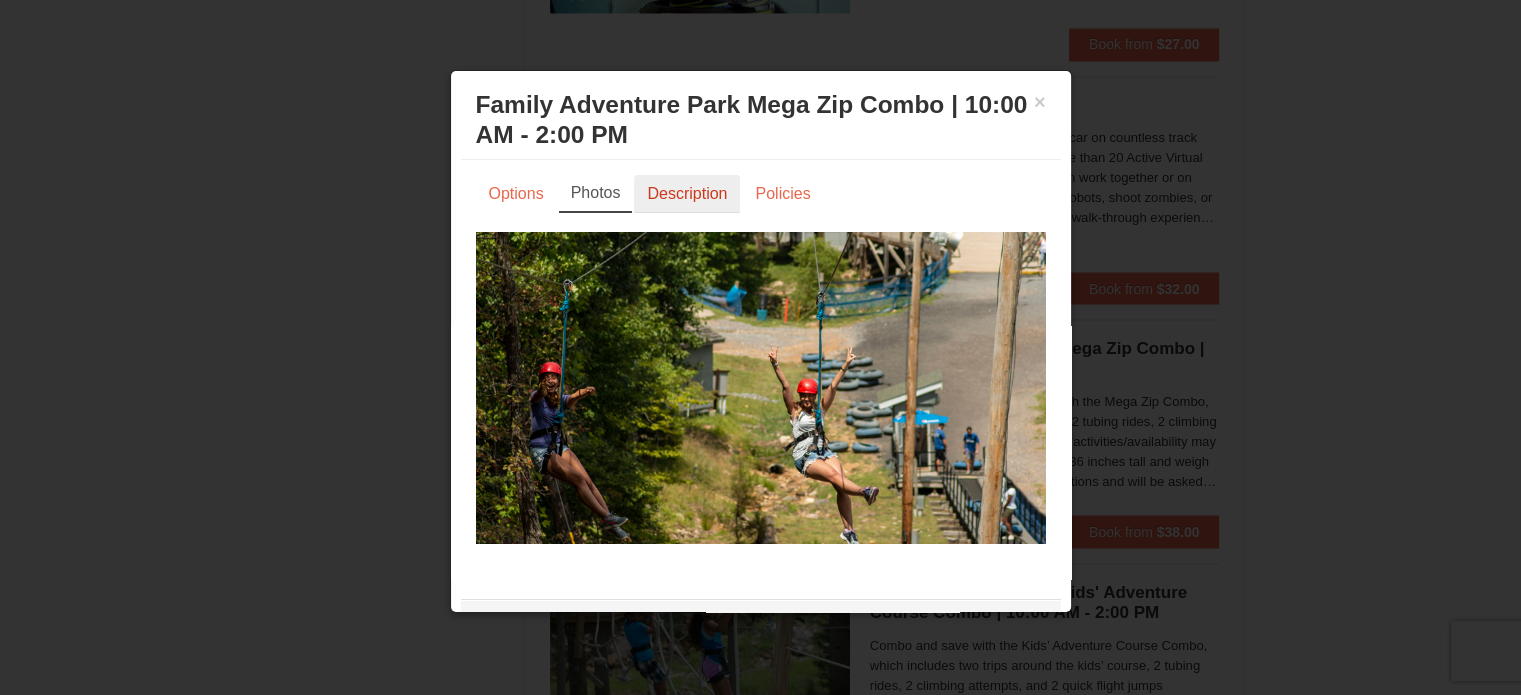 click on "Description" at bounding box center [687, 194] 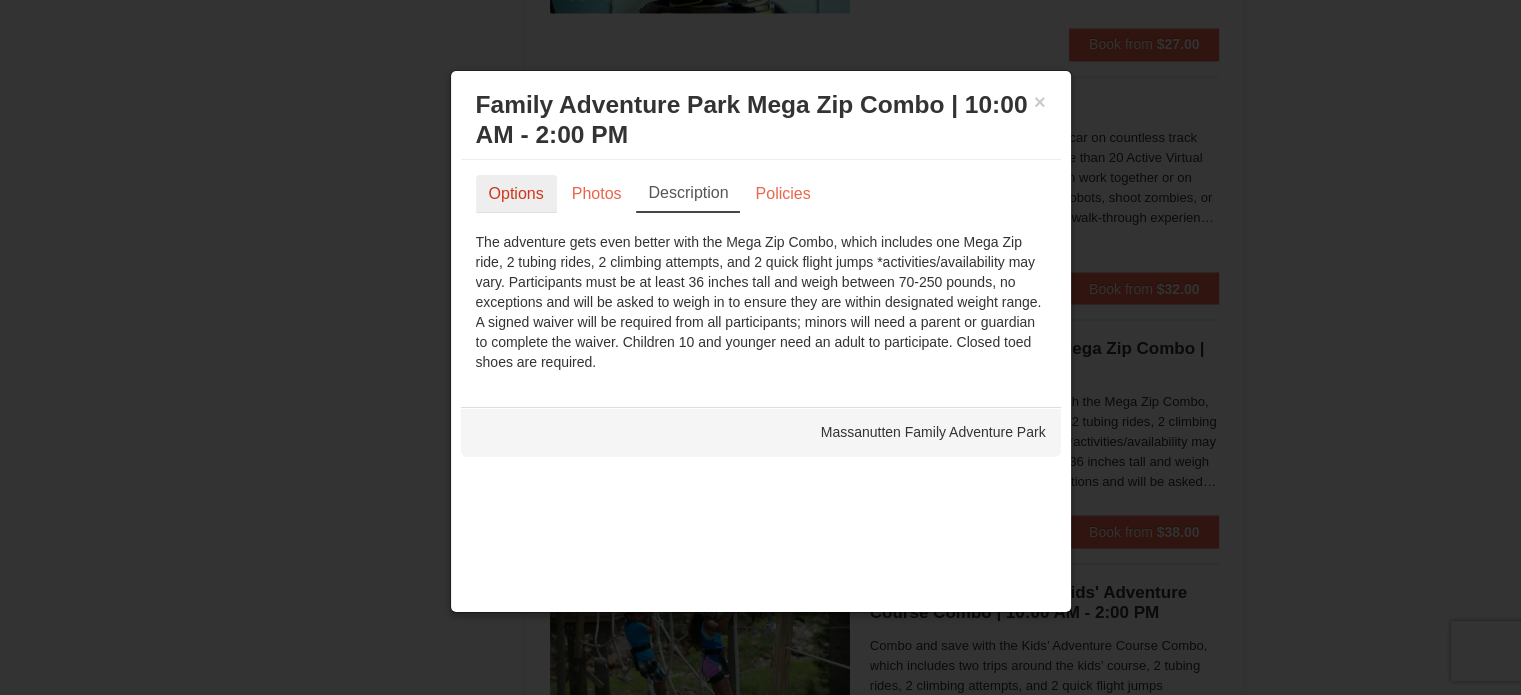 click on "Options" at bounding box center (516, 194) 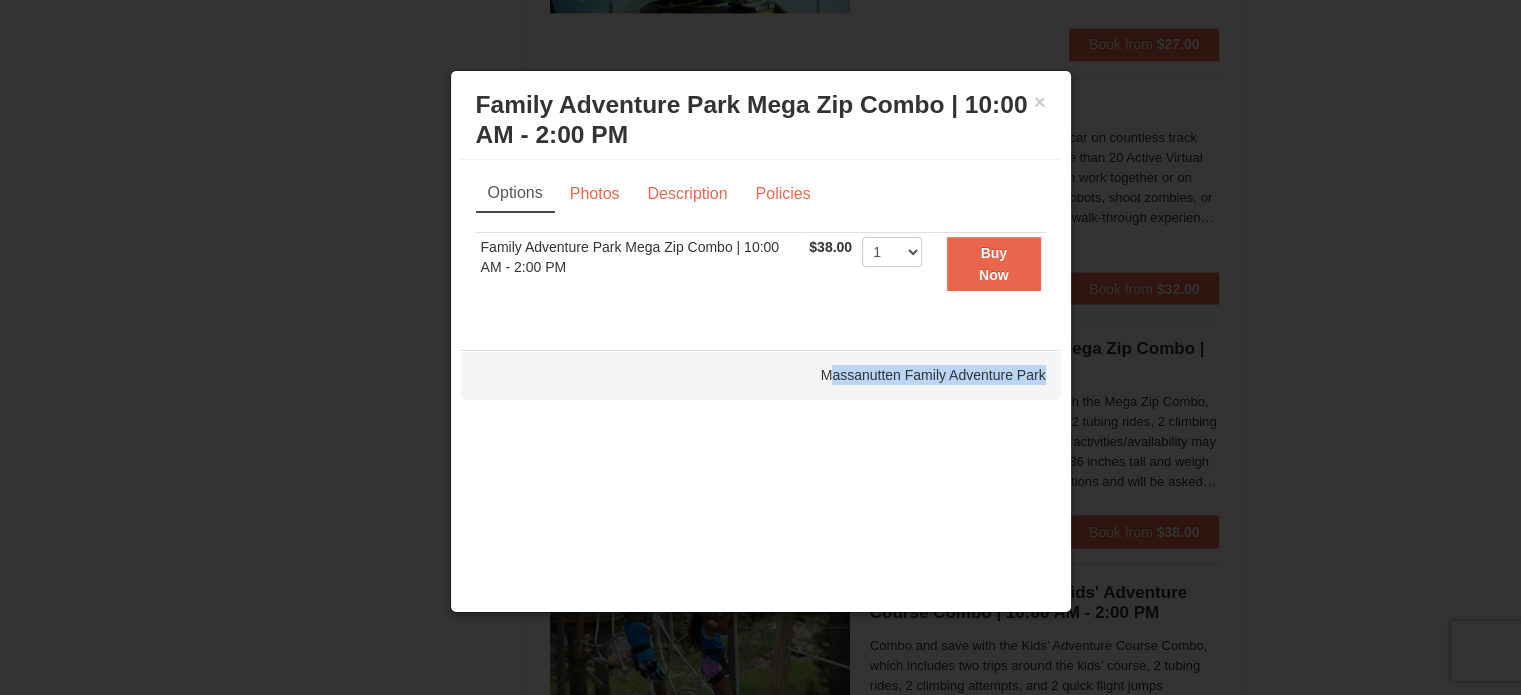 drag, startPoint x: 1038, startPoint y: 379, endPoint x: 804, endPoint y: 356, distance: 235.12762 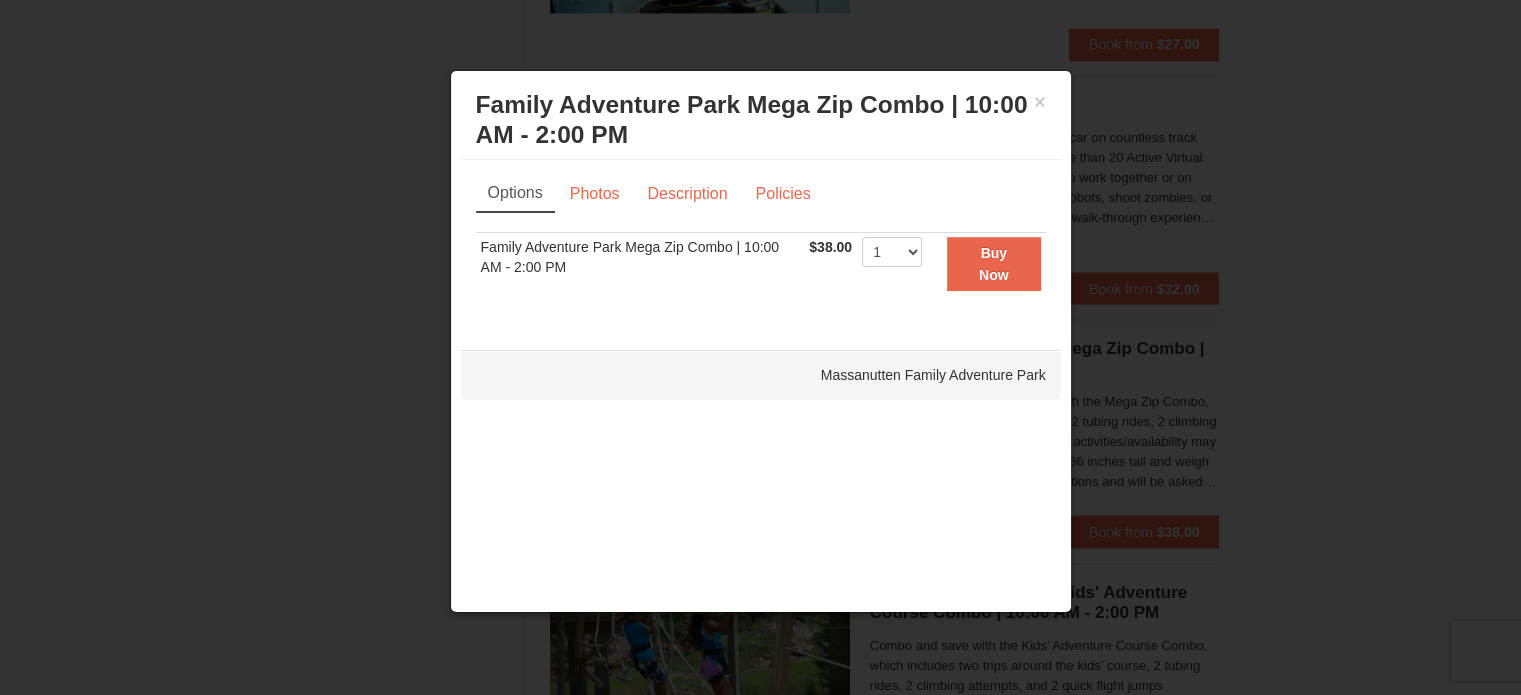 drag, startPoint x: 1048, startPoint y: 375, endPoint x: 811, endPoint y: 361, distance: 237.41315 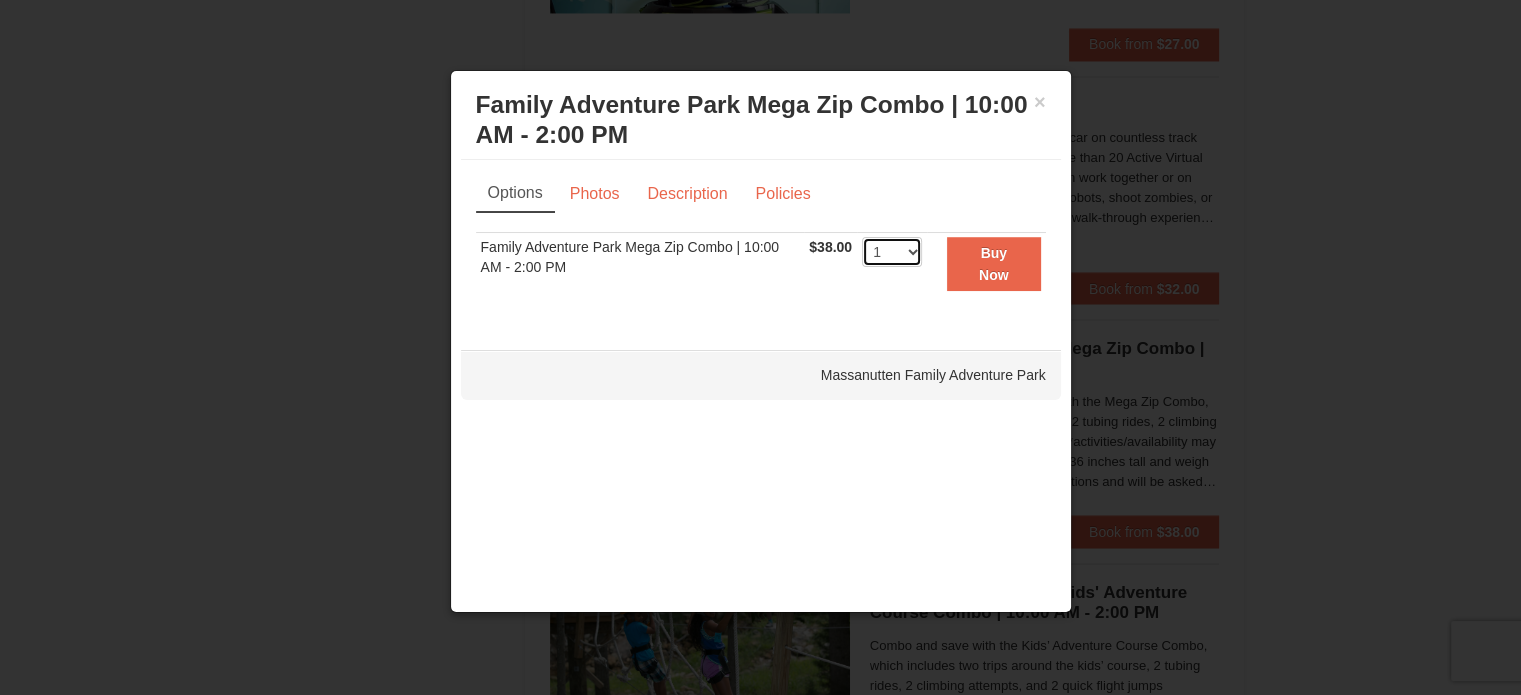 click on "1 2 3 4 5 6 7 8 9 10 11 12 13 14 15 16 17 18 19 20 21 22 23 24 25 26 27 28 29 30 31 32 33 34 35 36 37 38 39 40 41 42 43 44 45 46 47 48 49 50" at bounding box center [892, 252] 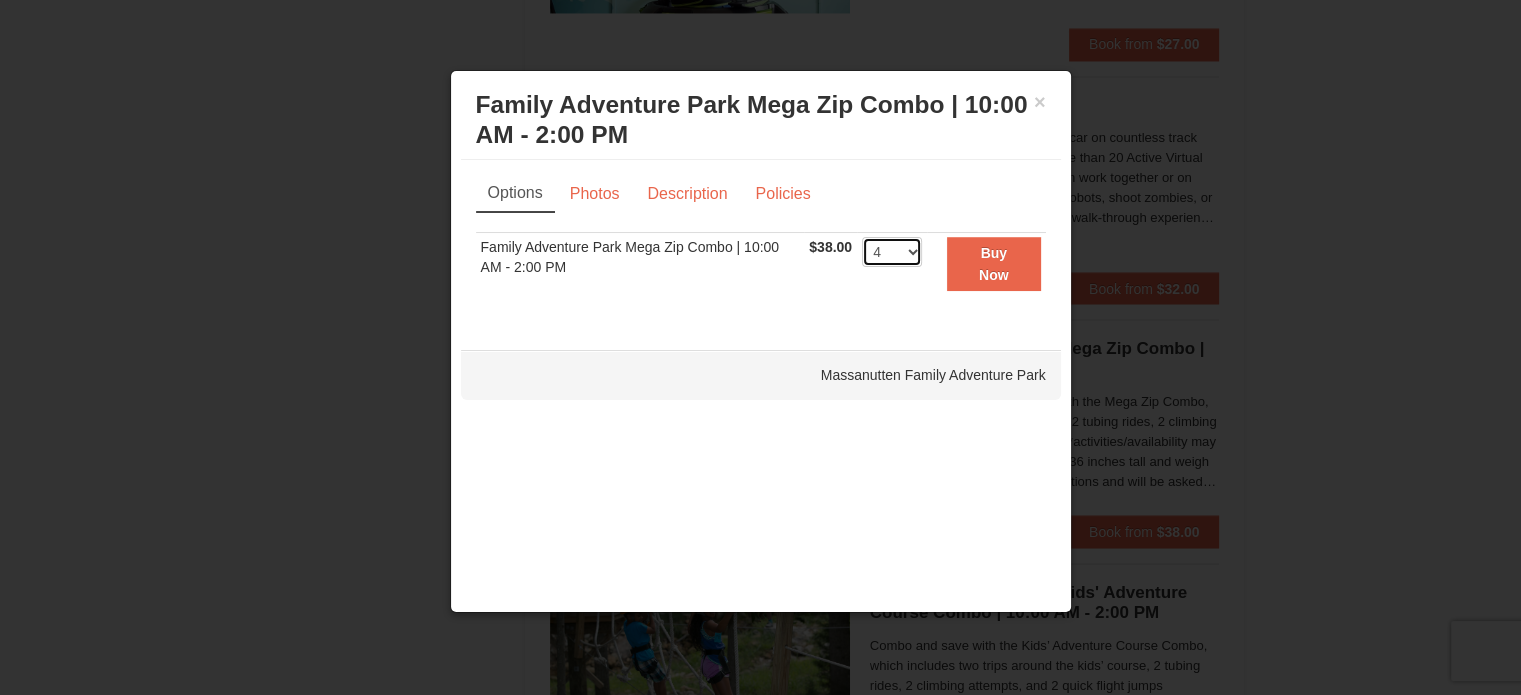 click on "1 2 3 4 5 6 7 8 9 10 11 12 13 14 15 16 17 18 19 20 21 22 23 24 25 26 27 28 29 30 31 32 33 34 35 36 37 38 39 40 41 42 43 44 45 46 47 48 49 50" at bounding box center (892, 252) 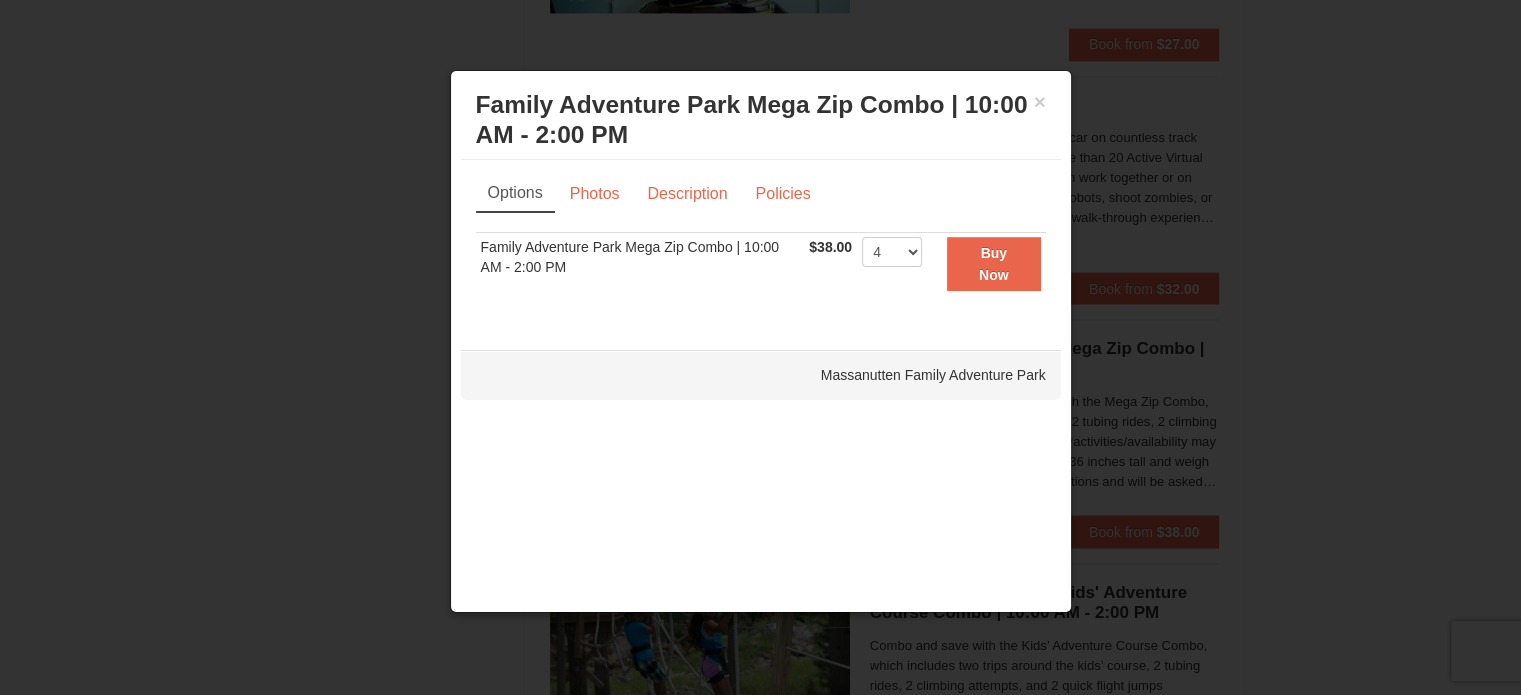 click on "Sorry, no matches found.
Please remove some filters, or change your dates to find available options.
Family Adventure Park Mega Zip Combo | 10:00 AM - 2:00 PM
$38.00
Includes all fees. Tax excluded.
1 2 3 4 5 6 7 8 9 10 11 12 13 14 15 16 17 18 19 20 21 22 23 24 25 26 27 28 29 30 31 32 33 34 35 36 37 38 39 40 41 42 43 44 45 46 47 48 49 50
Buy Now" at bounding box center (761, 274) 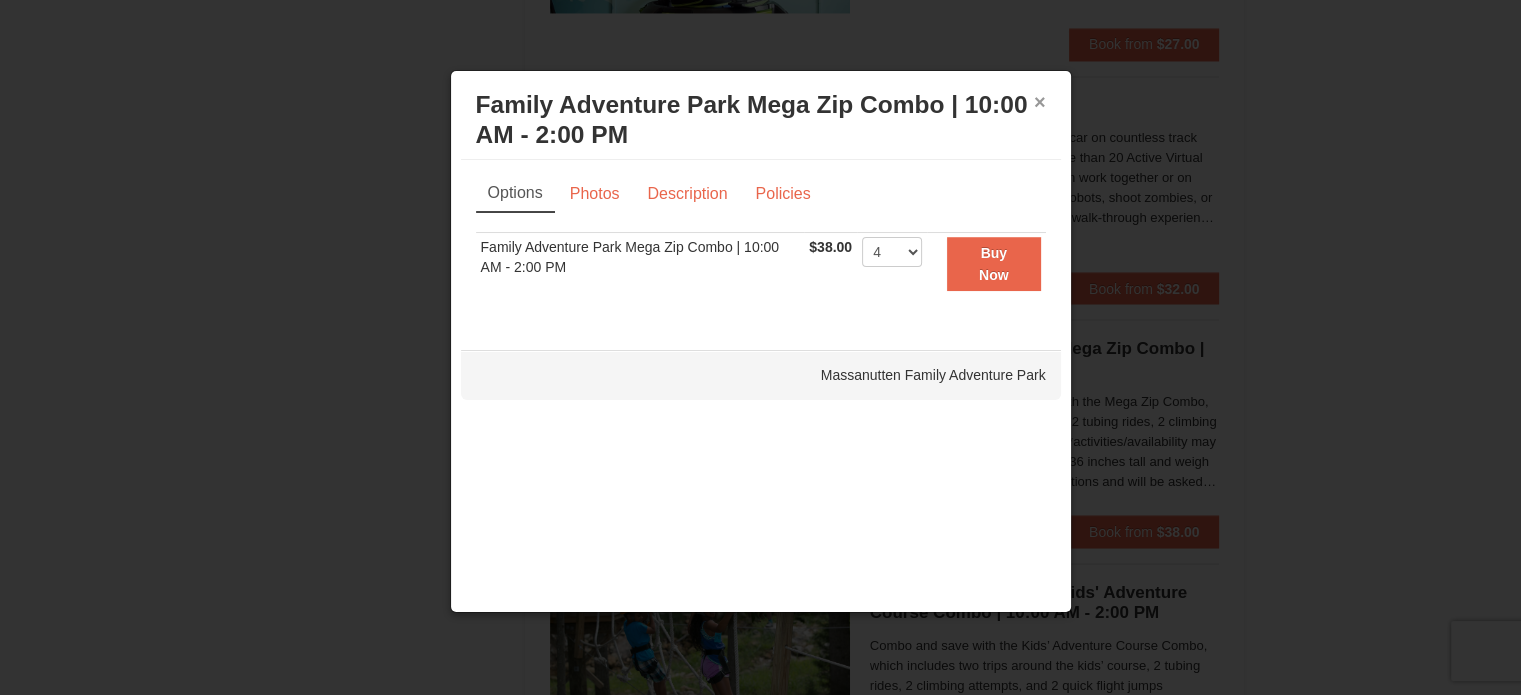 click on "×" at bounding box center (1040, 102) 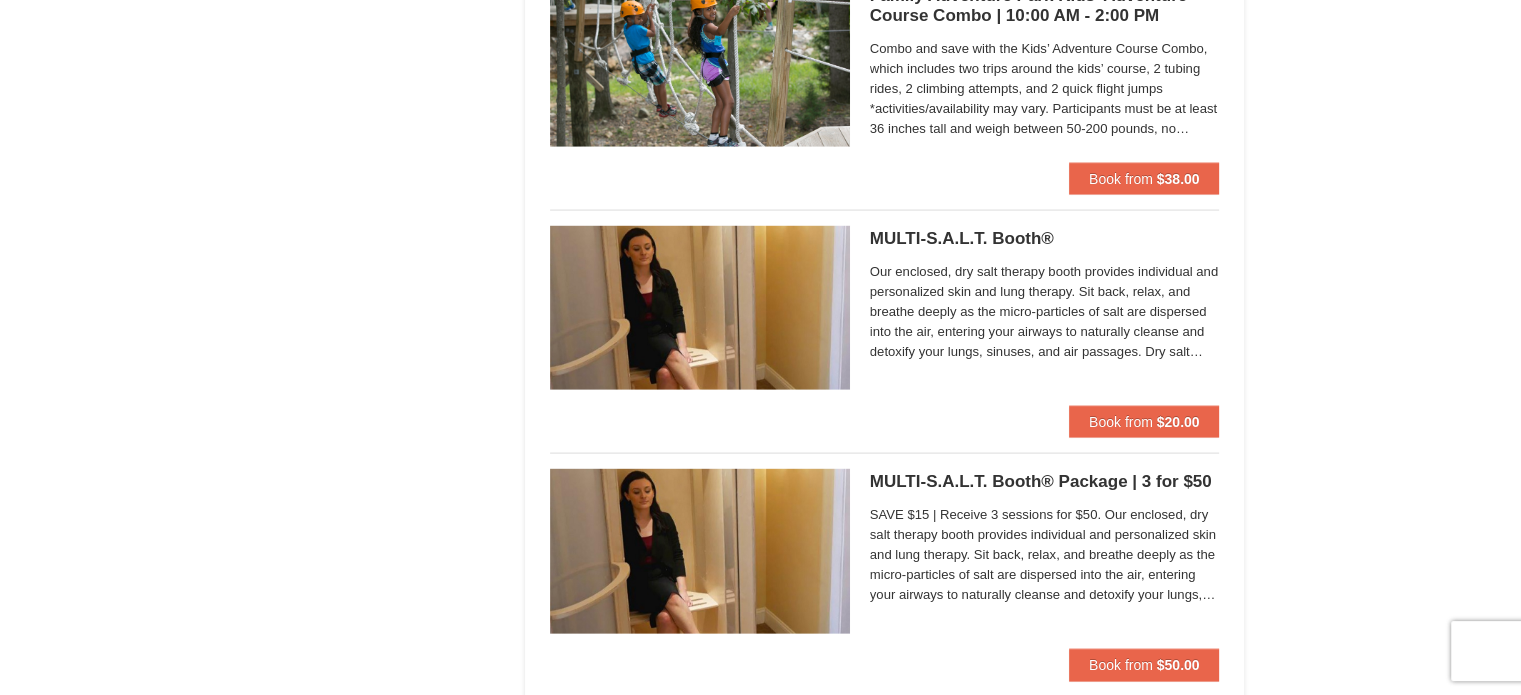 scroll, scrollTop: 4132, scrollLeft: 0, axis: vertical 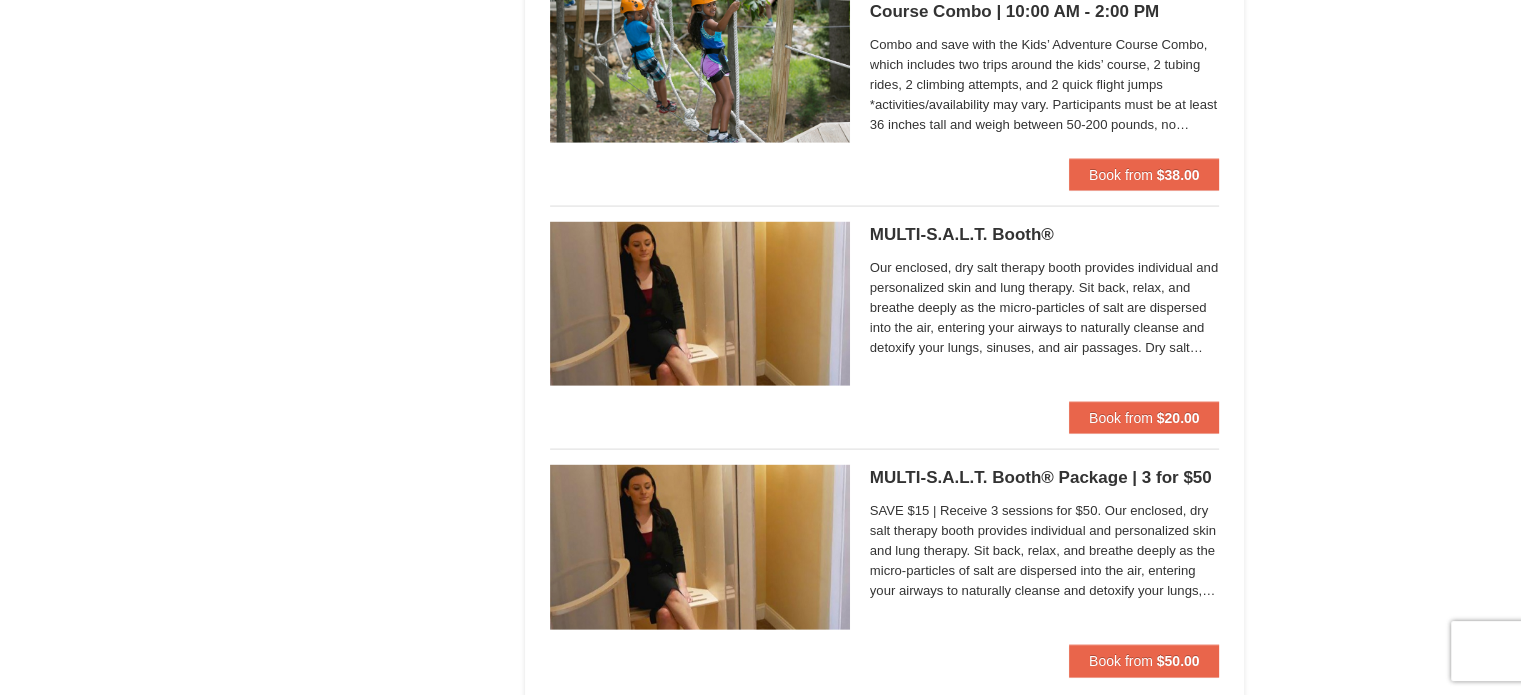 click on "SAVE $15 | Receive 3 sessions for $50. Our enclosed, dry salt therapy booth provides individual and personalized skin and lung therapy. Sit back, relax, and breathe deeply as the micro-particles of salt are dispersed into the air, entering your airways to naturally cleanse and detoxify your lungs, sinuses, and air passages.
Dry salt therapy, or halotherapy, is a holistic, drug free, natural therapy using micro particles of salt which has been known to aid in detoxifying the respiratory system, healing skin conditions, promoting better breathing, sounder sleep, and overall wellness.
Potential Health Benefits: Our dry salt therapy booth can help to alleviate symptoms of allergies, asthma, COPD, snoring, sleep apnea, sinusitis, bronchitis, colds, flus, and so much more. | Ages 12+" at bounding box center (1045, 551) 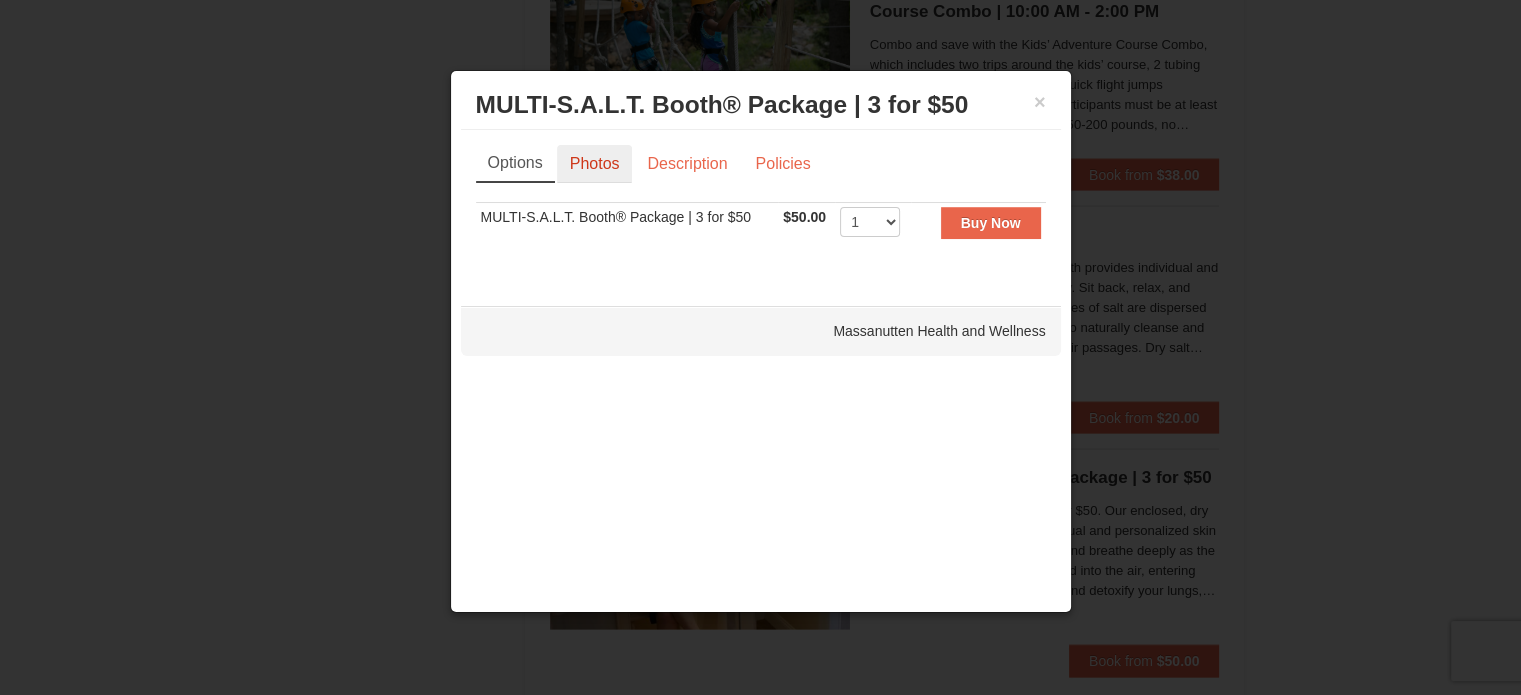 click on "Photos" at bounding box center [595, 164] 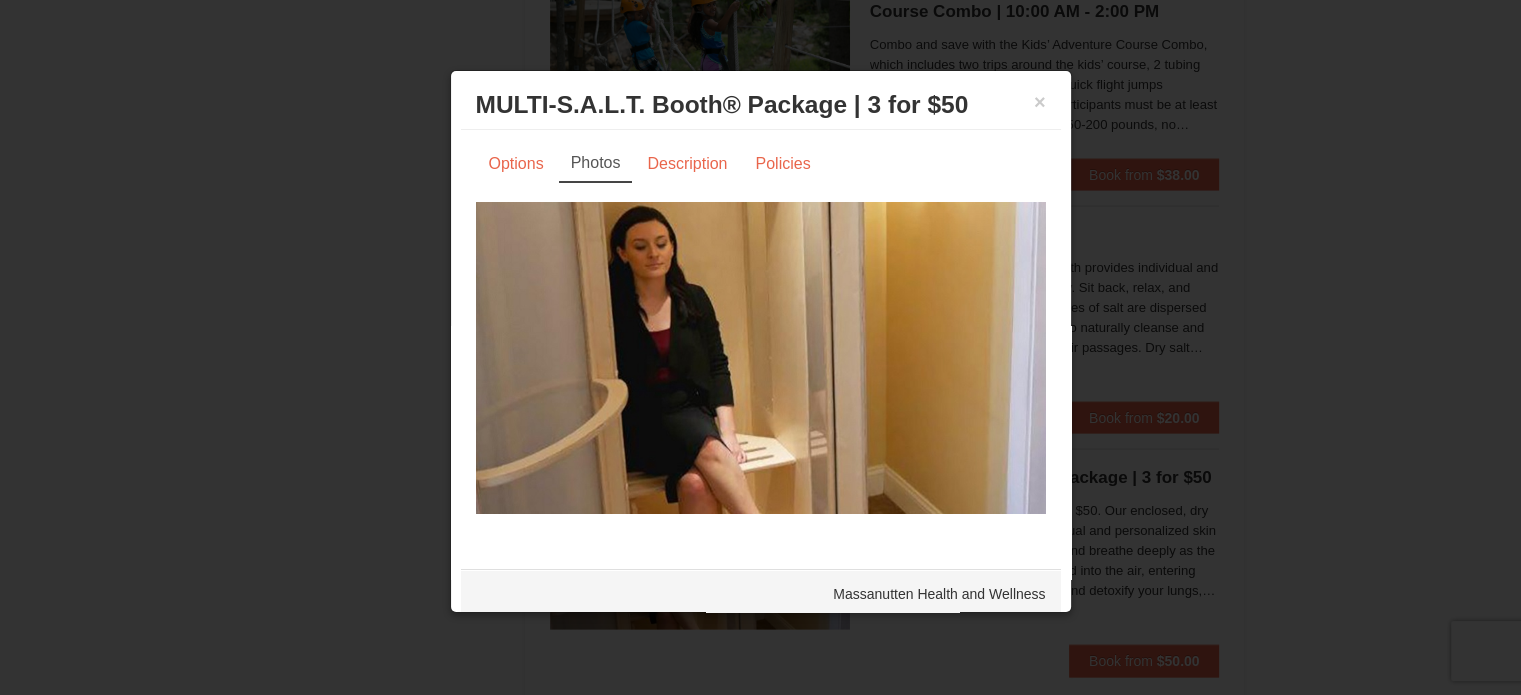 click on "Options
Photos
Description
Policies
Sorry, no matches found.
Please remove some filters, or change your dates to find available options.
MULTI-S.A.L.T. Booth® Package | 3 for $50
$50.00
Includes all fees. Tax excluded.
1 2 3 4 5 6 7 8 9 10 11 12 13 14 15 16 17 18 19 20
Buy Now" at bounding box center (761, 339) 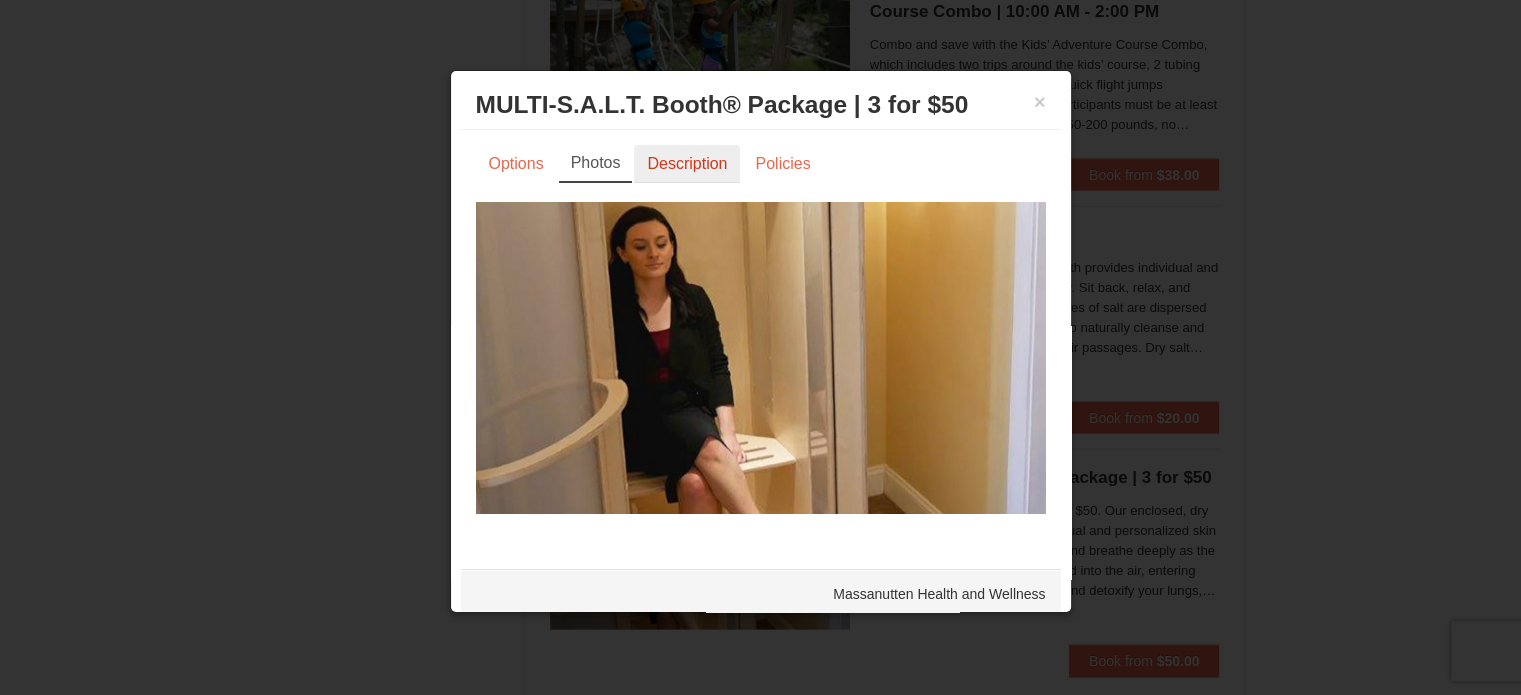 click on "Description" at bounding box center [687, 164] 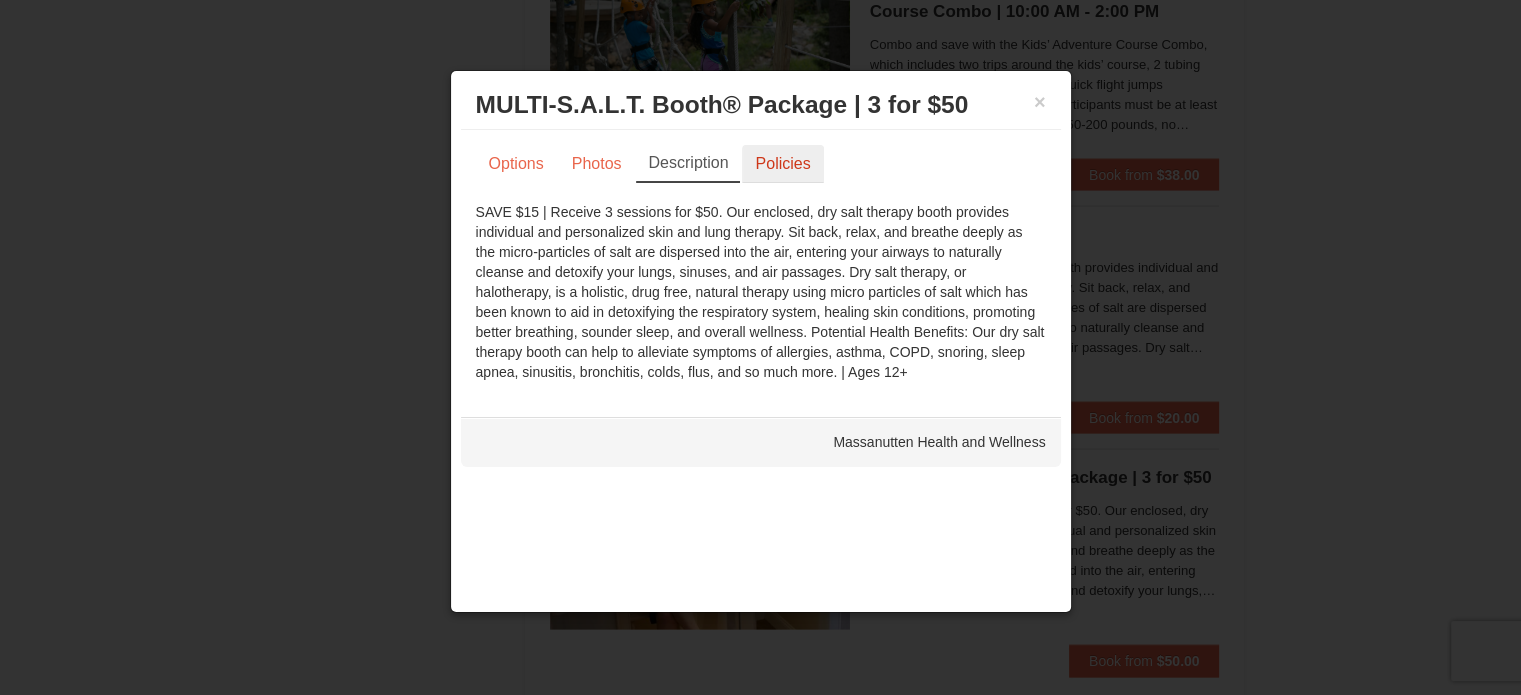 click on "Policies" at bounding box center [782, 164] 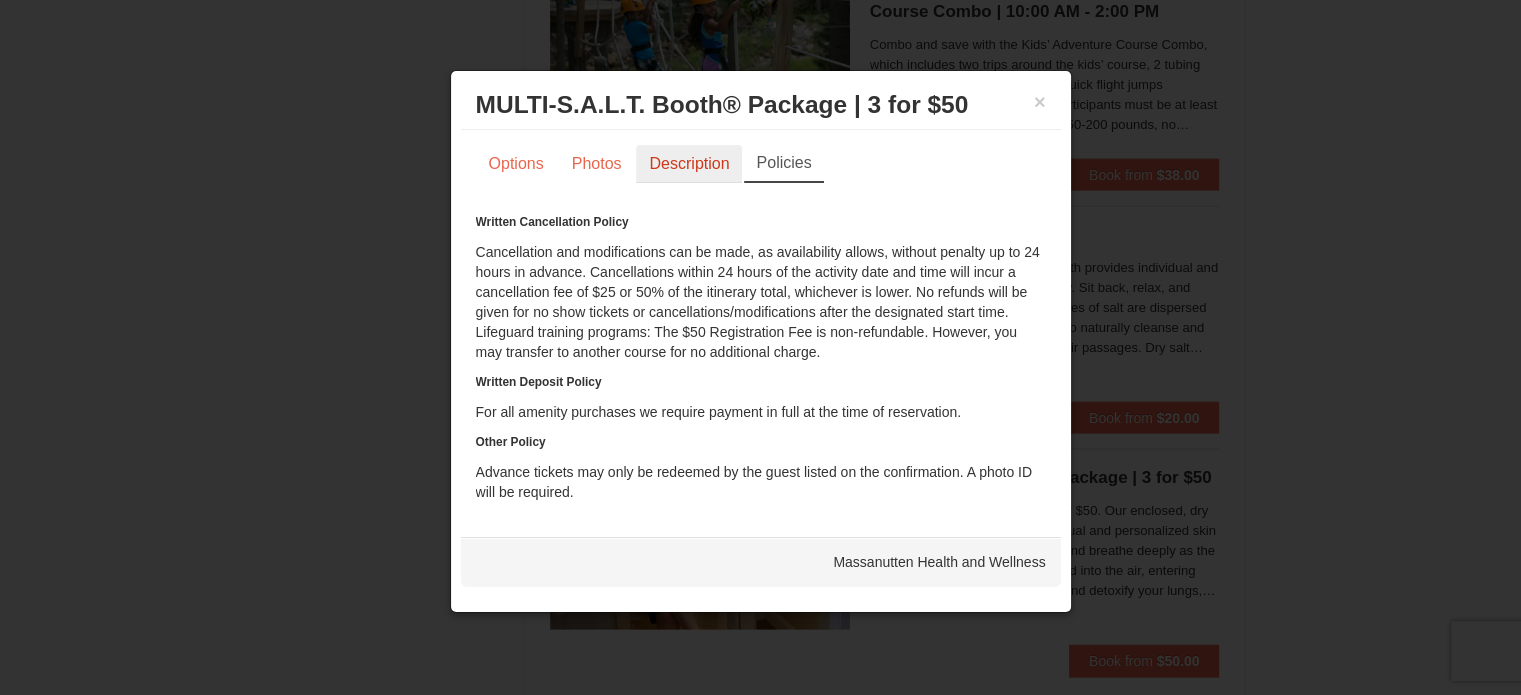 click on "Description" at bounding box center [689, 164] 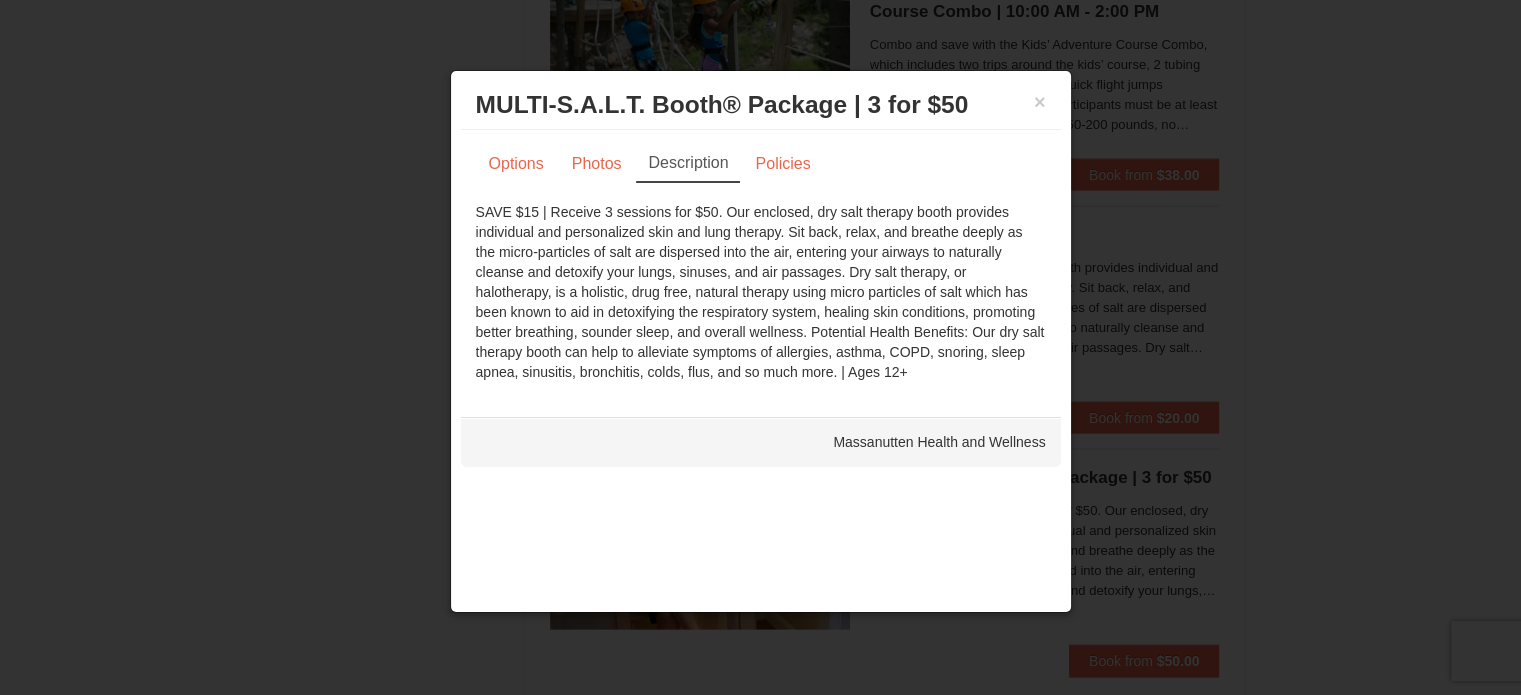 click on "MULTI-S.A.L.T. Booth® Package | 3 for $50  Massanutten Health and Wellness" at bounding box center [761, 105] 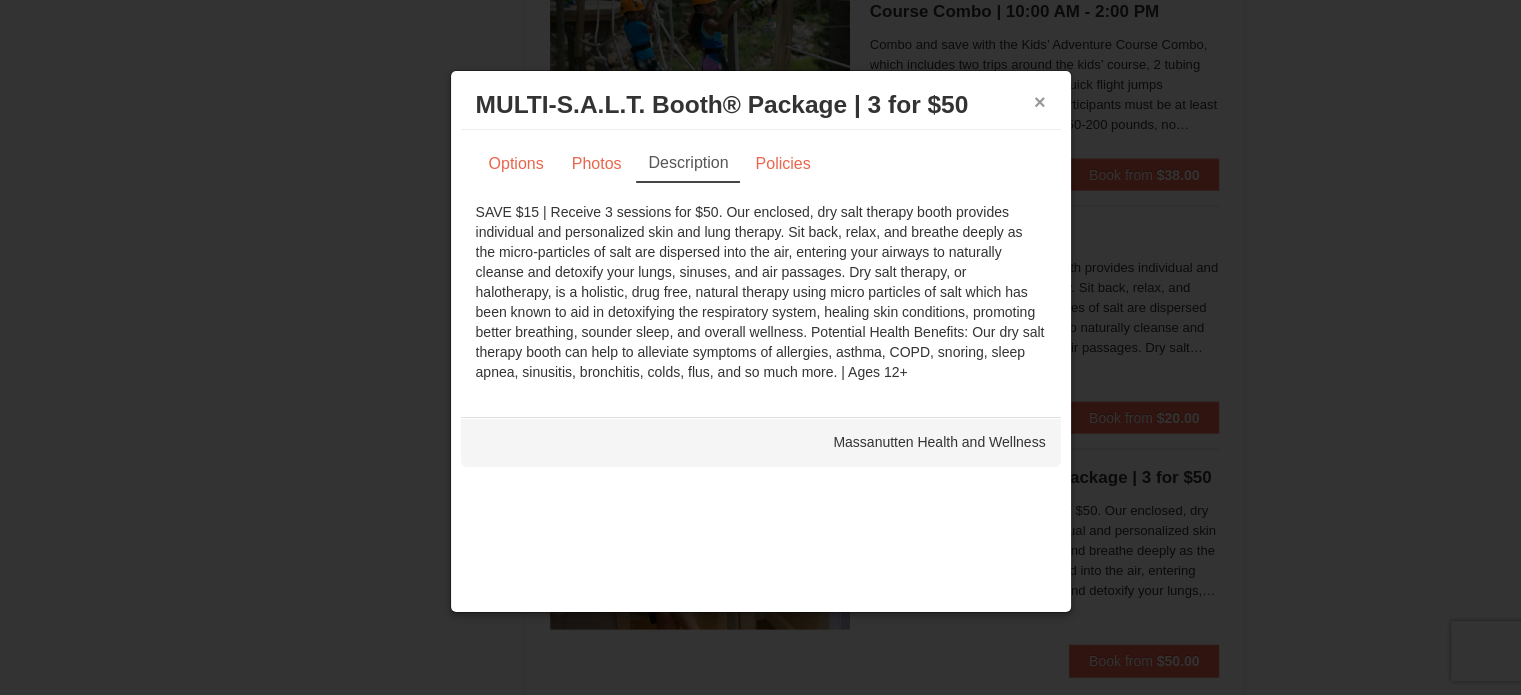 click on "×" at bounding box center [1040, 102] 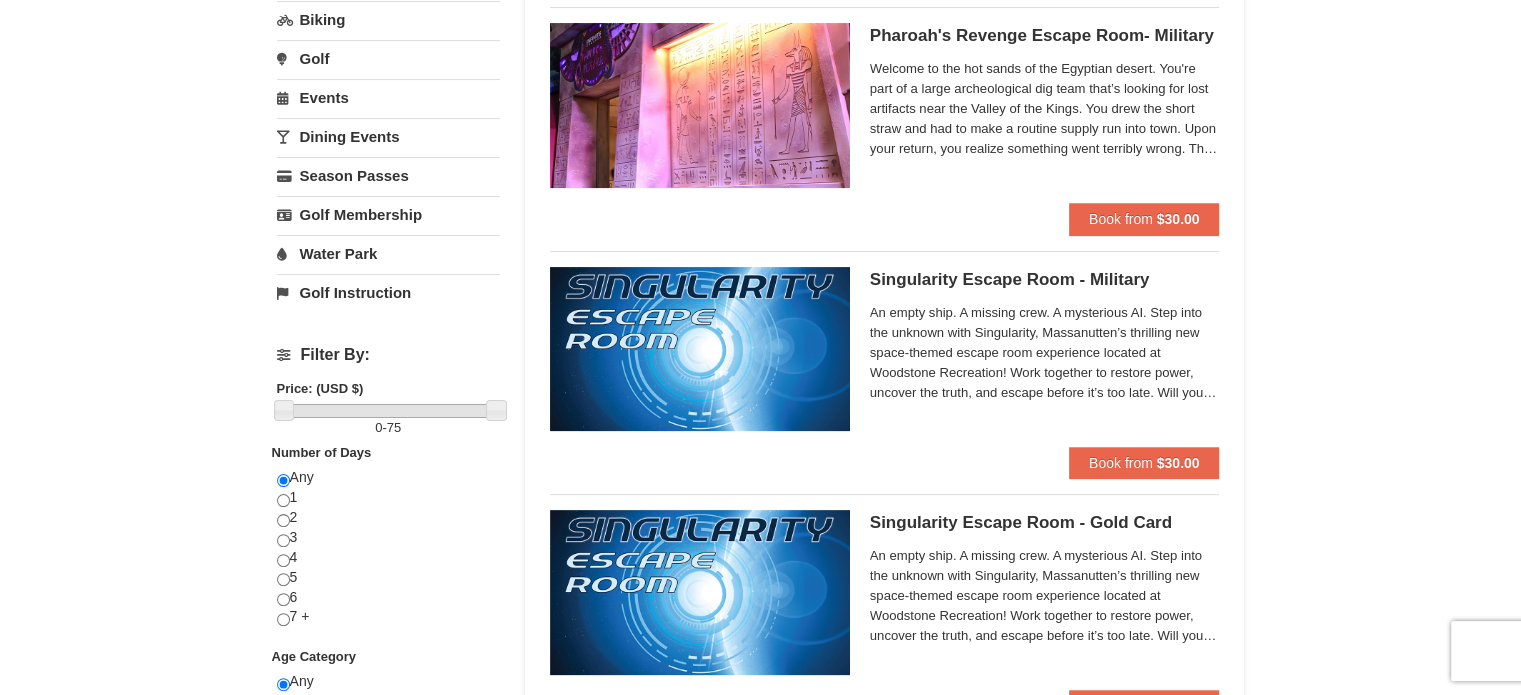 scroll, scrollTop: 432, scrollLeft: 0, axis: vertical 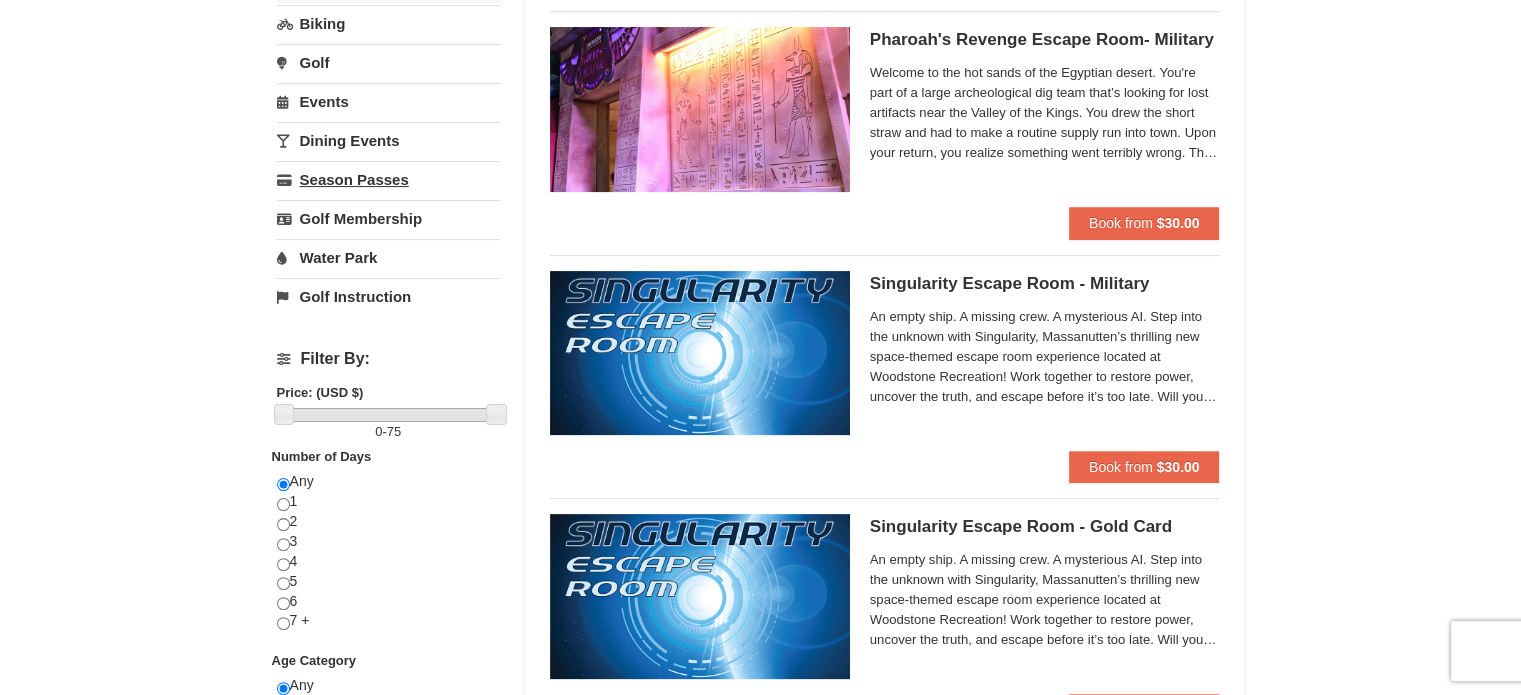 click on "Season Passes" at bounding box center (388, 179) 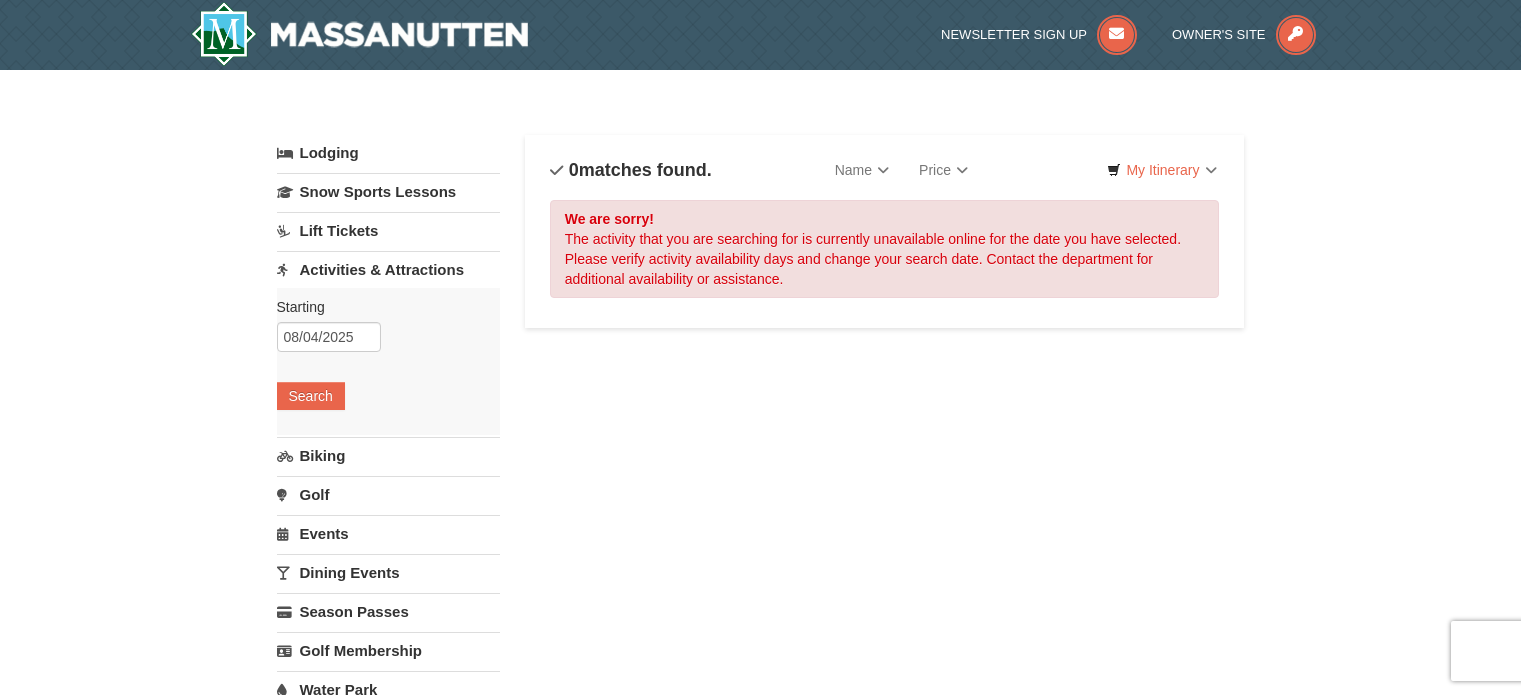 scroll, scrollTop: 0, scrollLeft: 0, axis: both 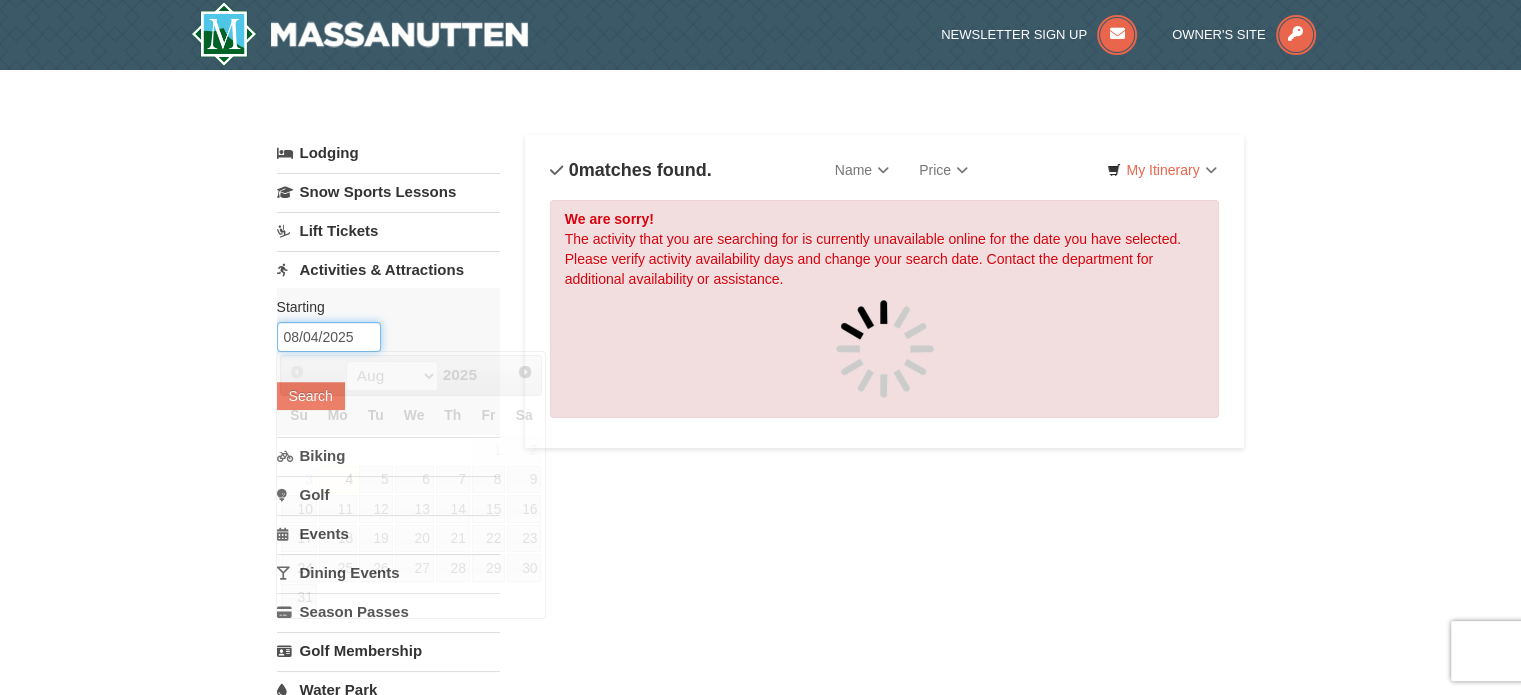 click on "08/04/2025" at bounding box center (329, 337) 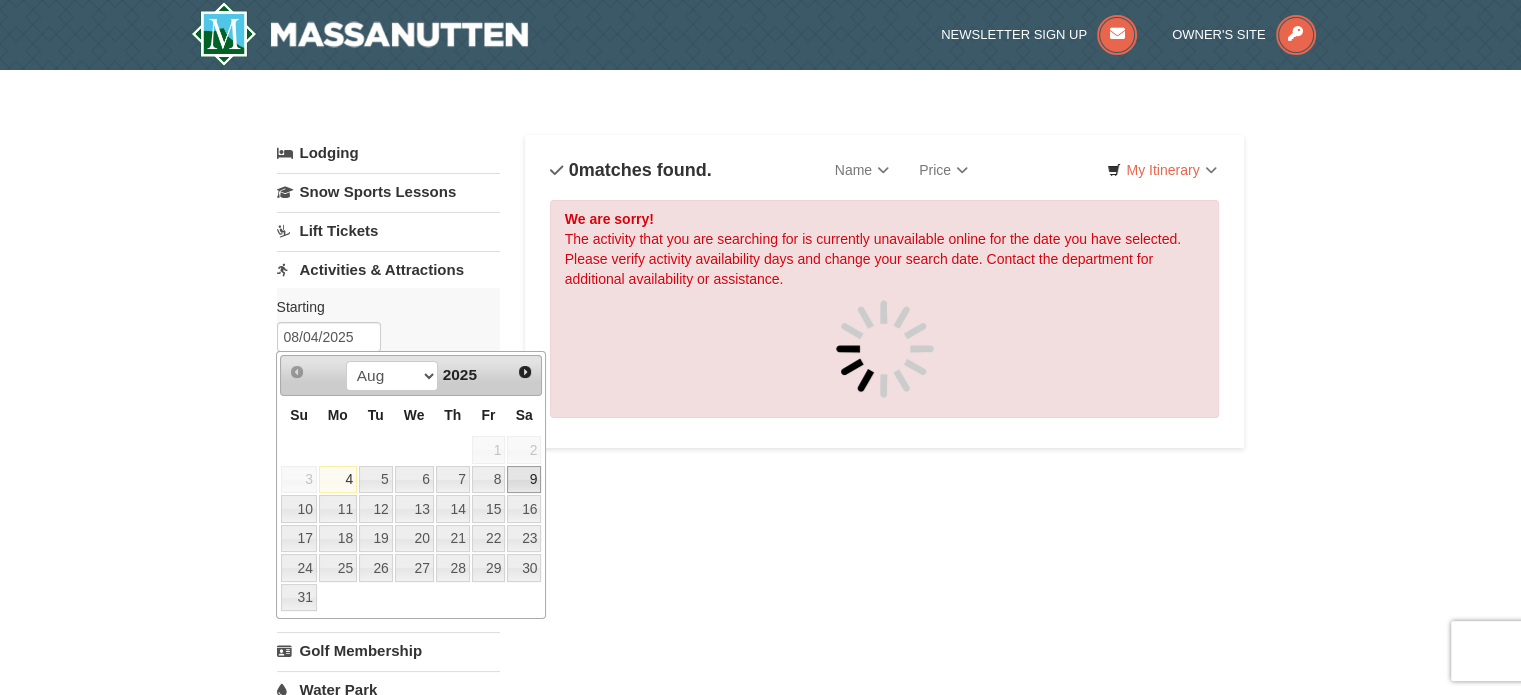 click on "9" at bounding box center [524, 480] 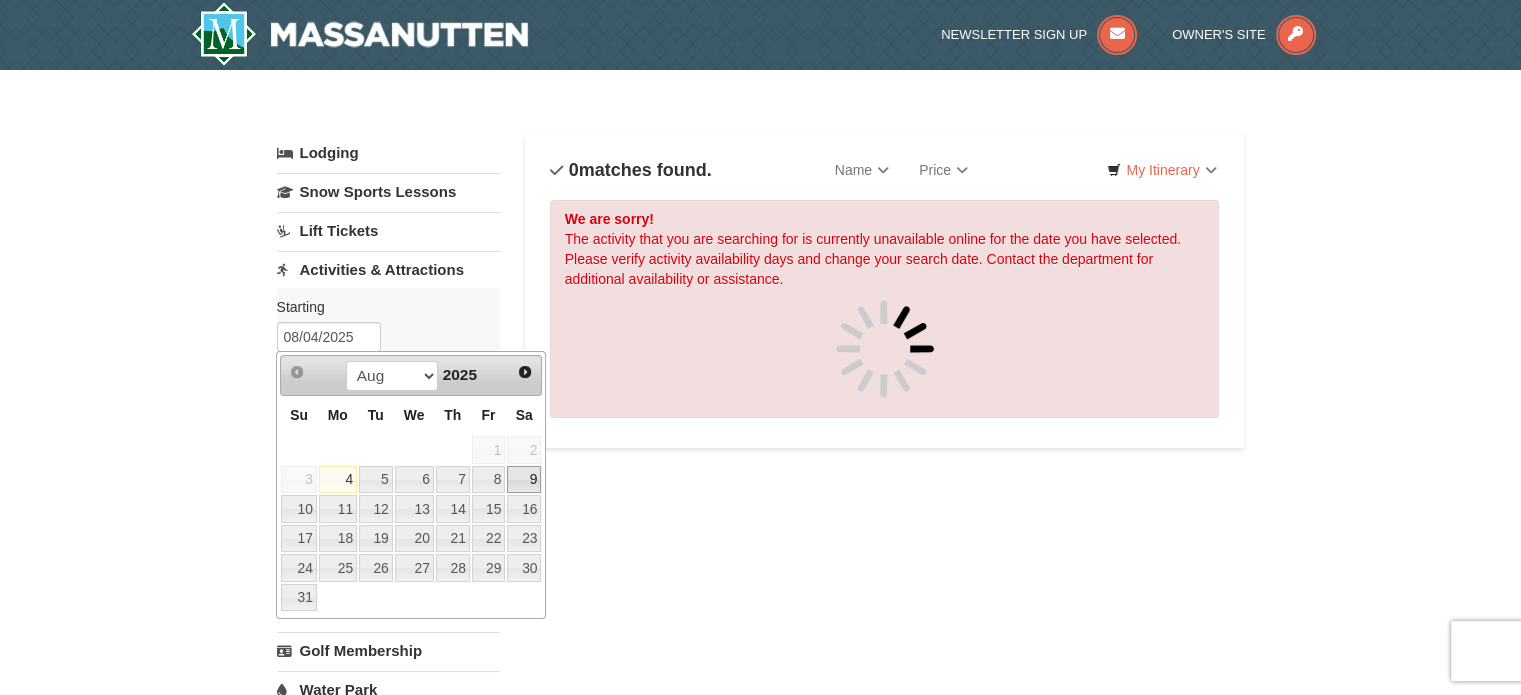 type on "08/09/2025" 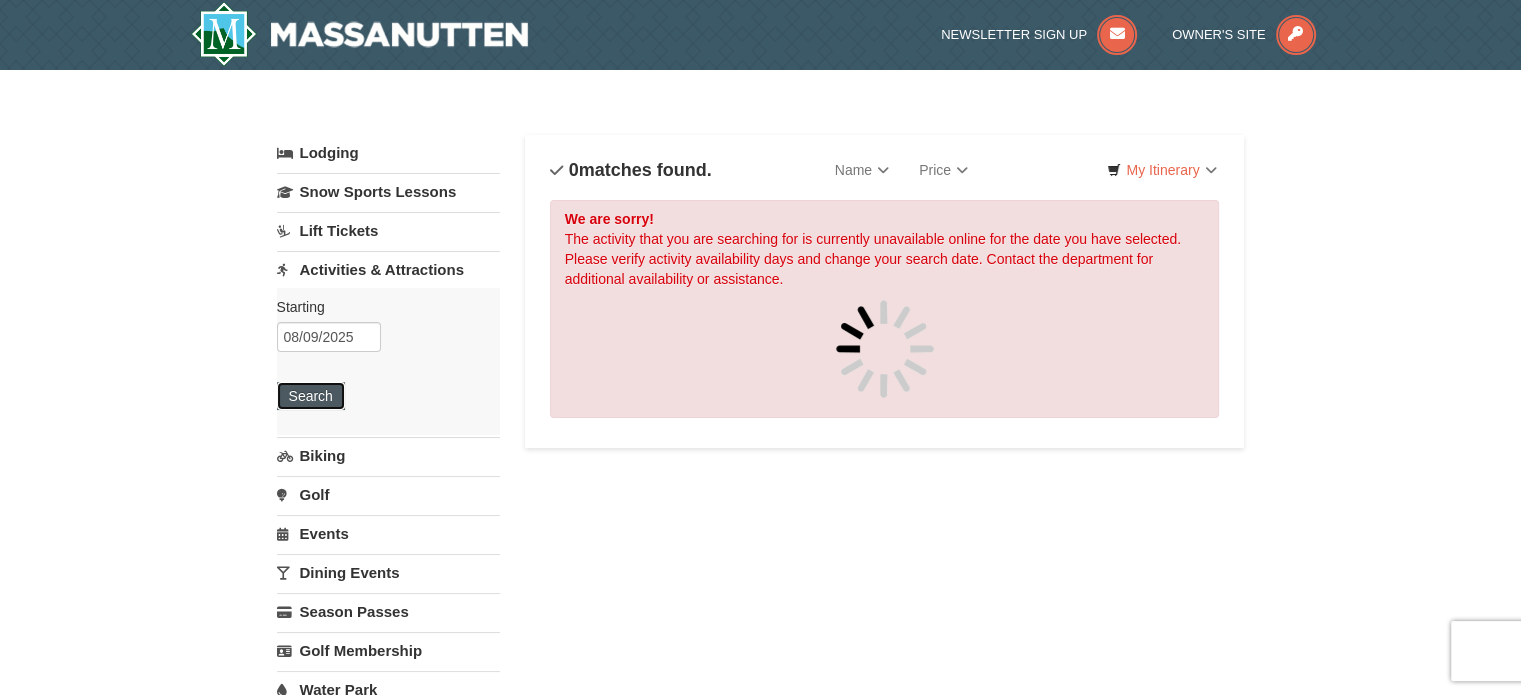 click on "Search" at bounding box center (311, 396) 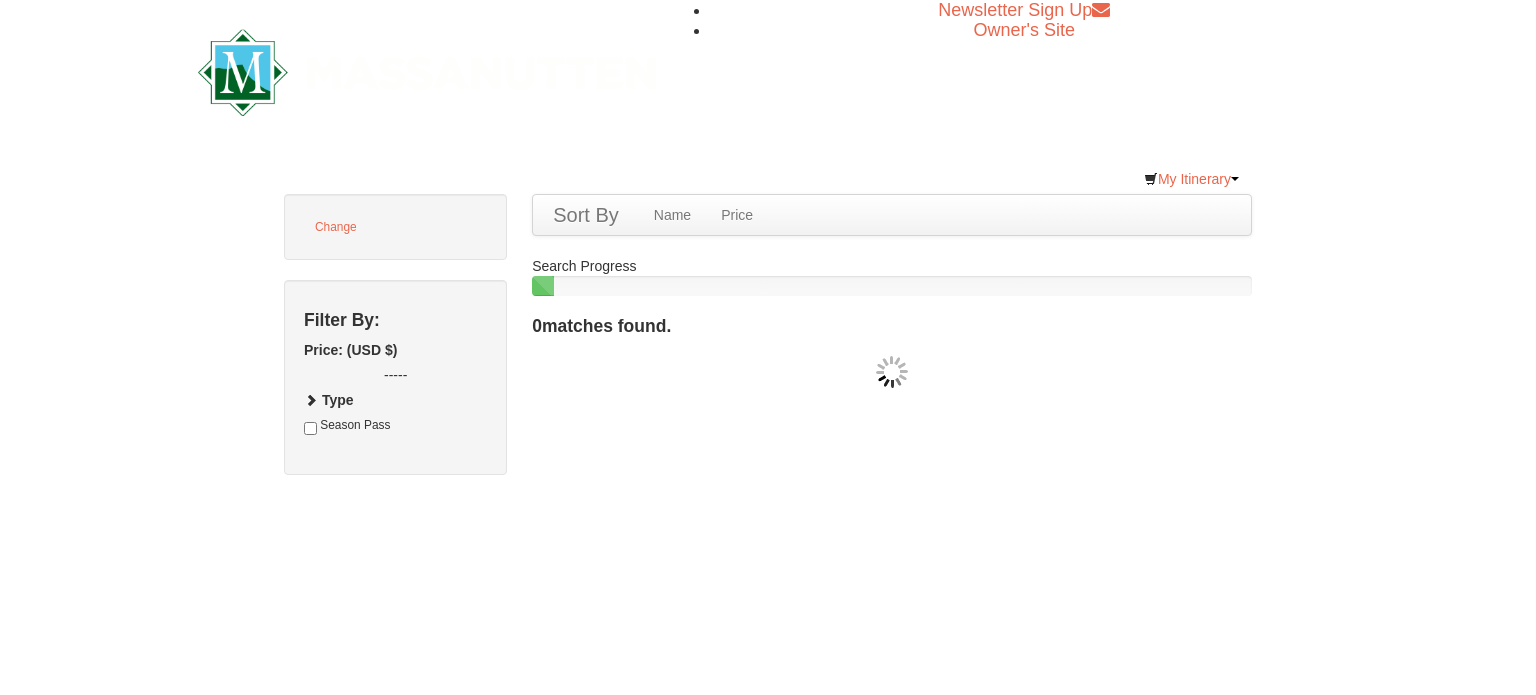 scroll, scrollTop: 0, scrollLeft: 0, axis: both 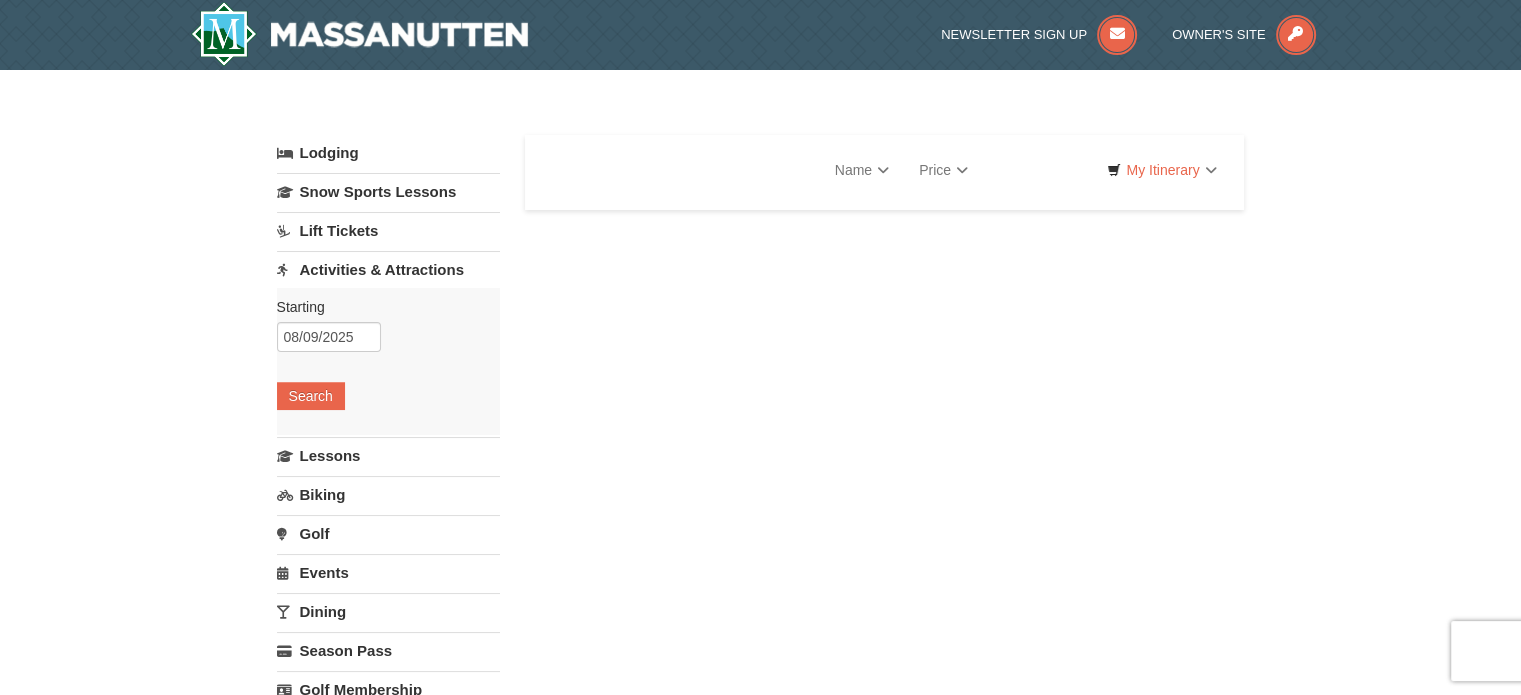 select on "8" 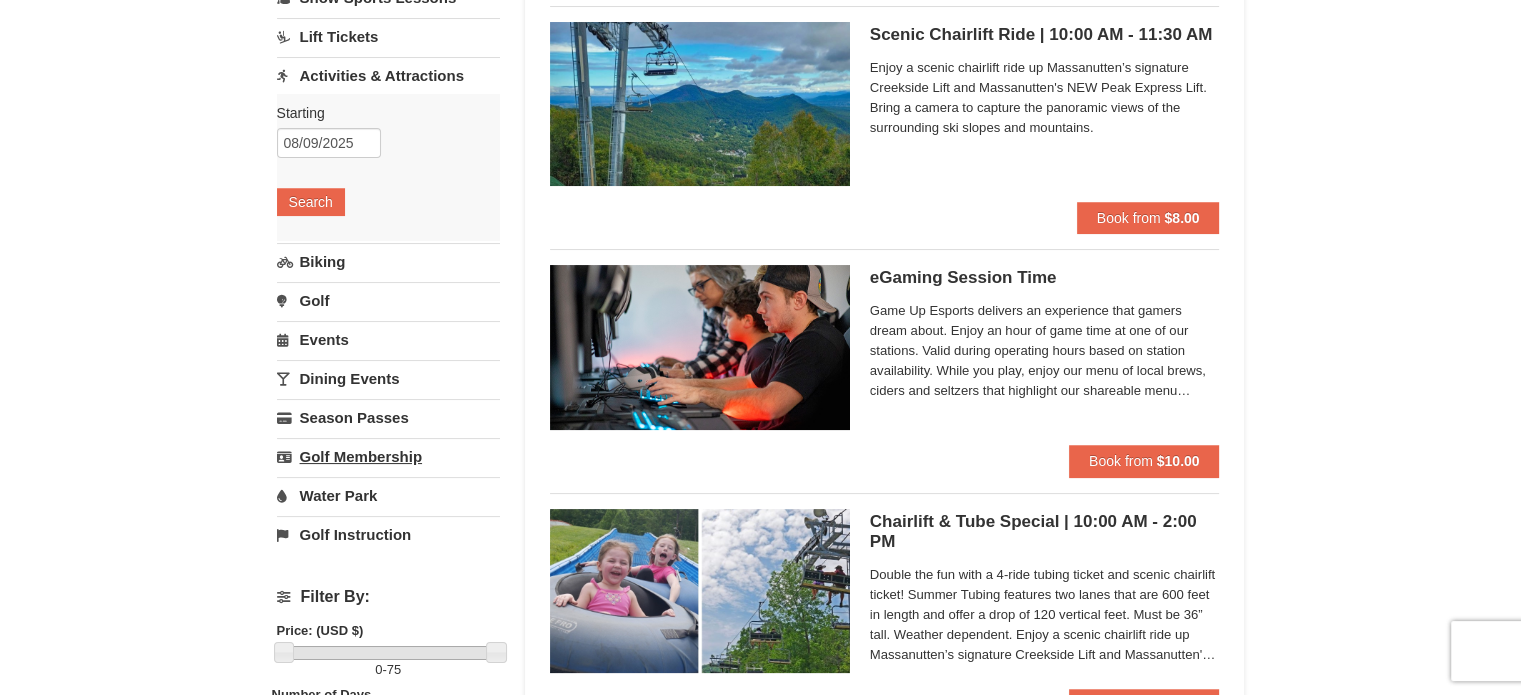 scroll, scrollTop: 200, scrollLeft: 0, axis: vertical 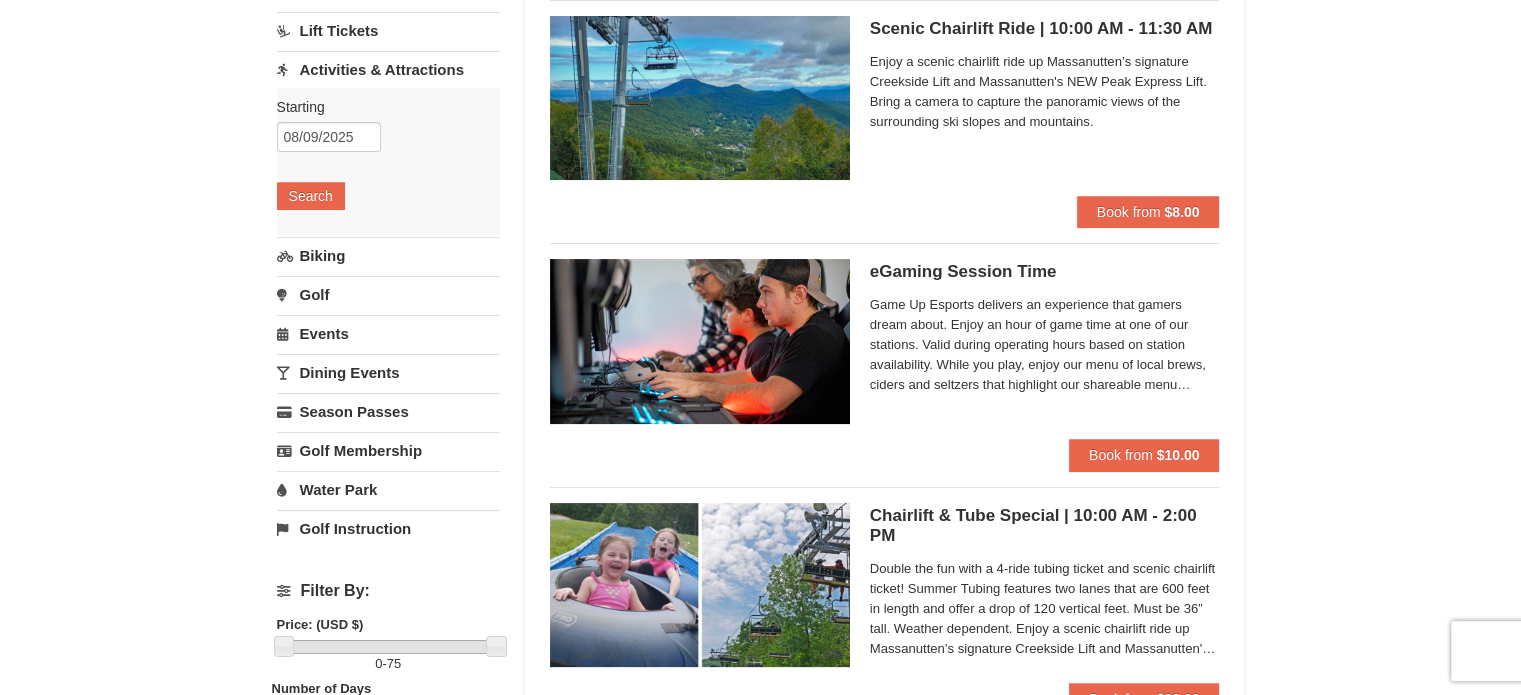 click on "Golf Instruction" at bounding box center (388, 528) 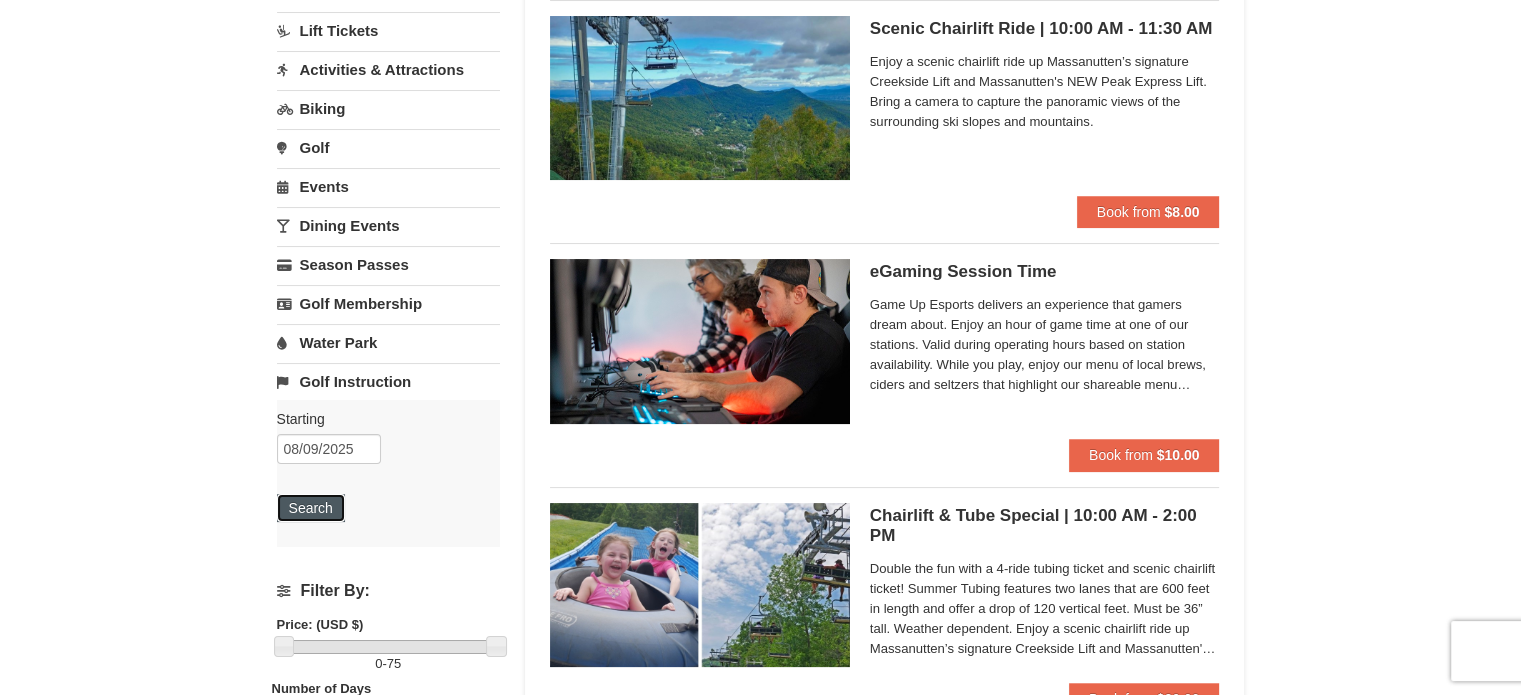 click on "Search" at bounding box center [311, 508] 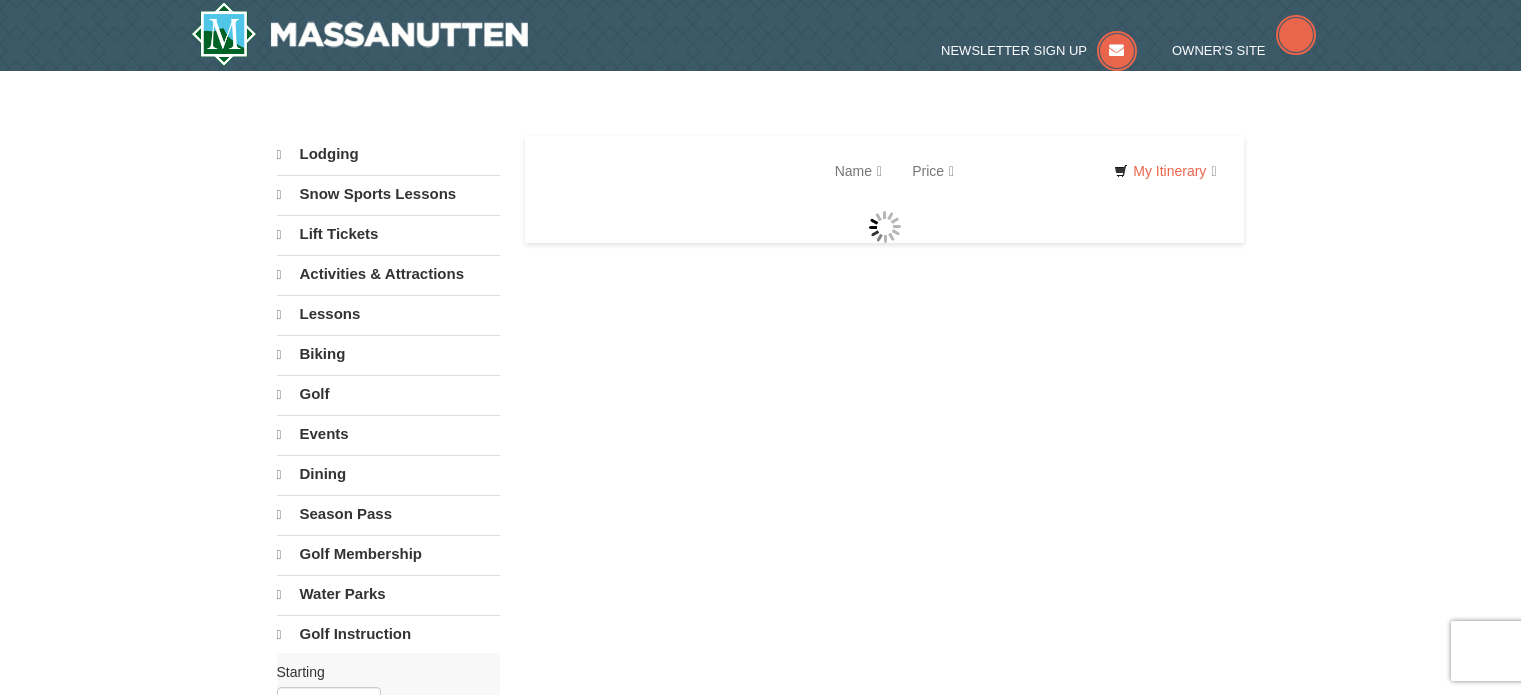 scroll, scrollTop: 0, scrollLeft: 0, axis: both 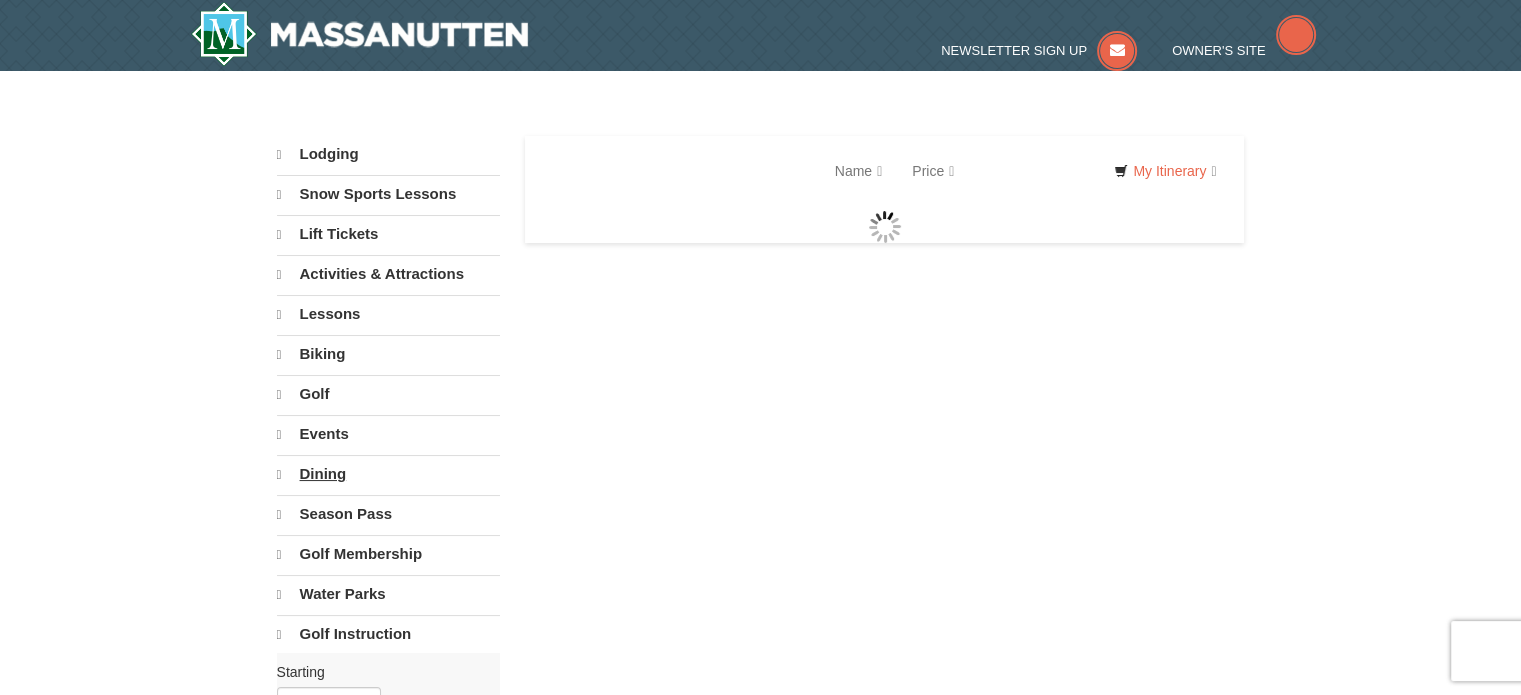 select on "8" 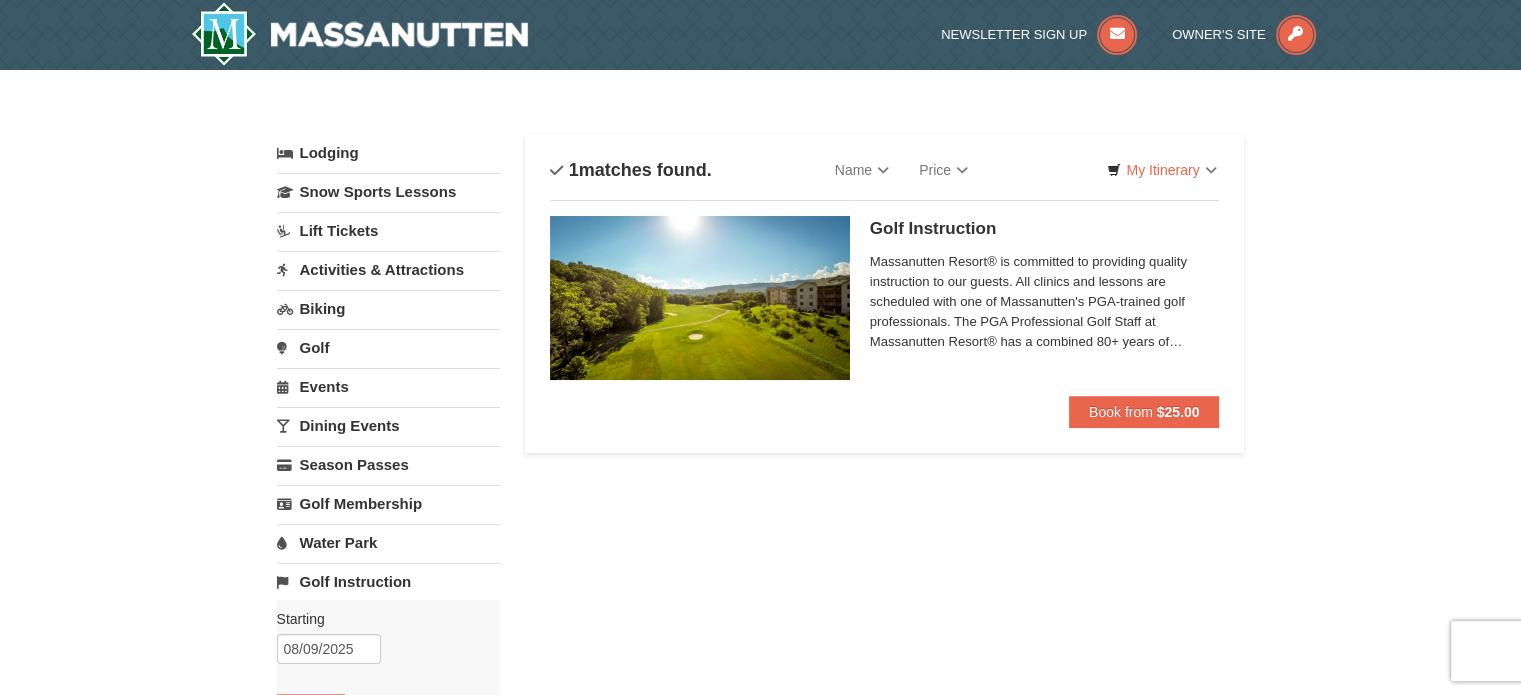 click on "Massanutten Resort® is committed to providing quality instruction to our guests. All clinics and lessons are scheduled with one of Massanutten's PGA-trained golf professionals.
The PGA Professional Golf Staff at Massanutten Resort® has a combined 80+ years of experience in teaching the game of golf, and are available for private or group lessons. Whether you are a beginner or an advanced golfer, we have programs catering to your needs. We are here to help you develop your skills so that you will be able to play our two, 18-hole golf courses with confidence." at bounding box center [1045, 302] 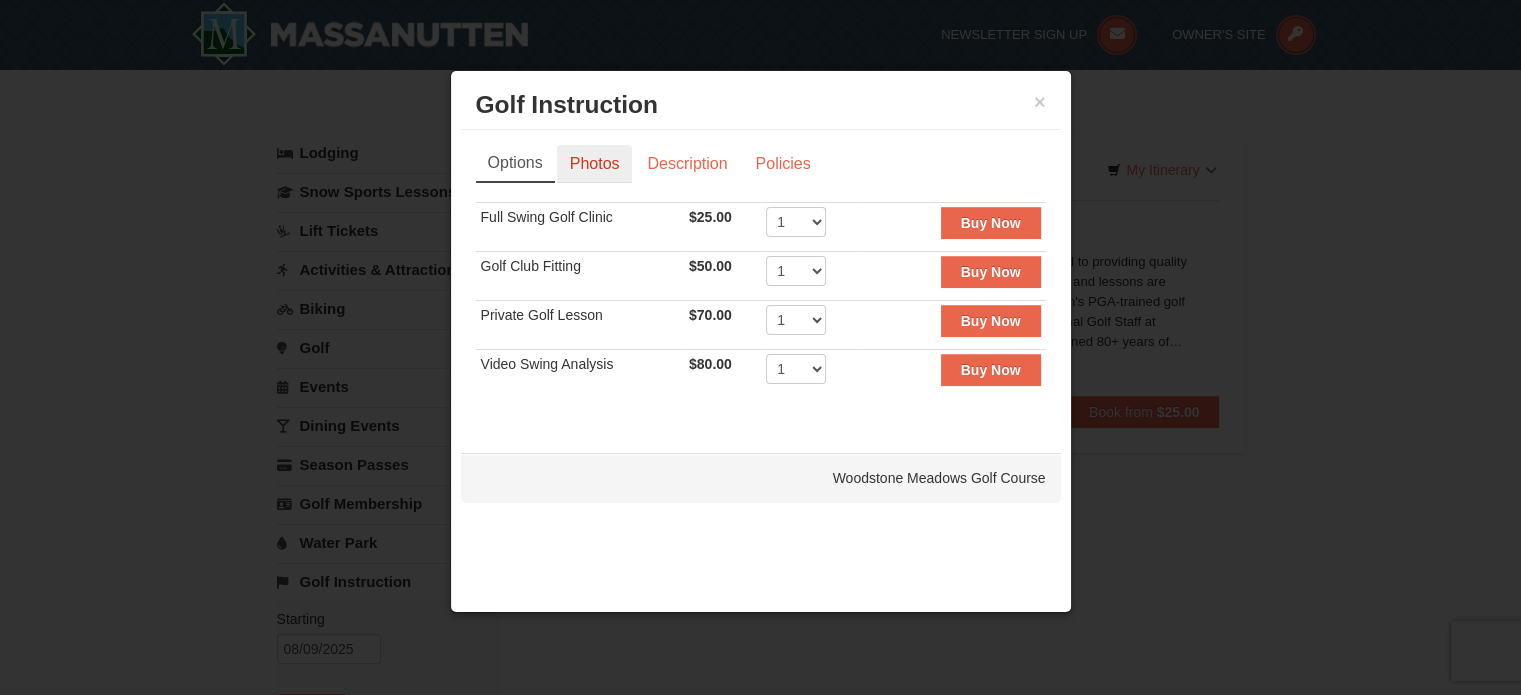 click on "Photos" at bounding box center (595, 164) 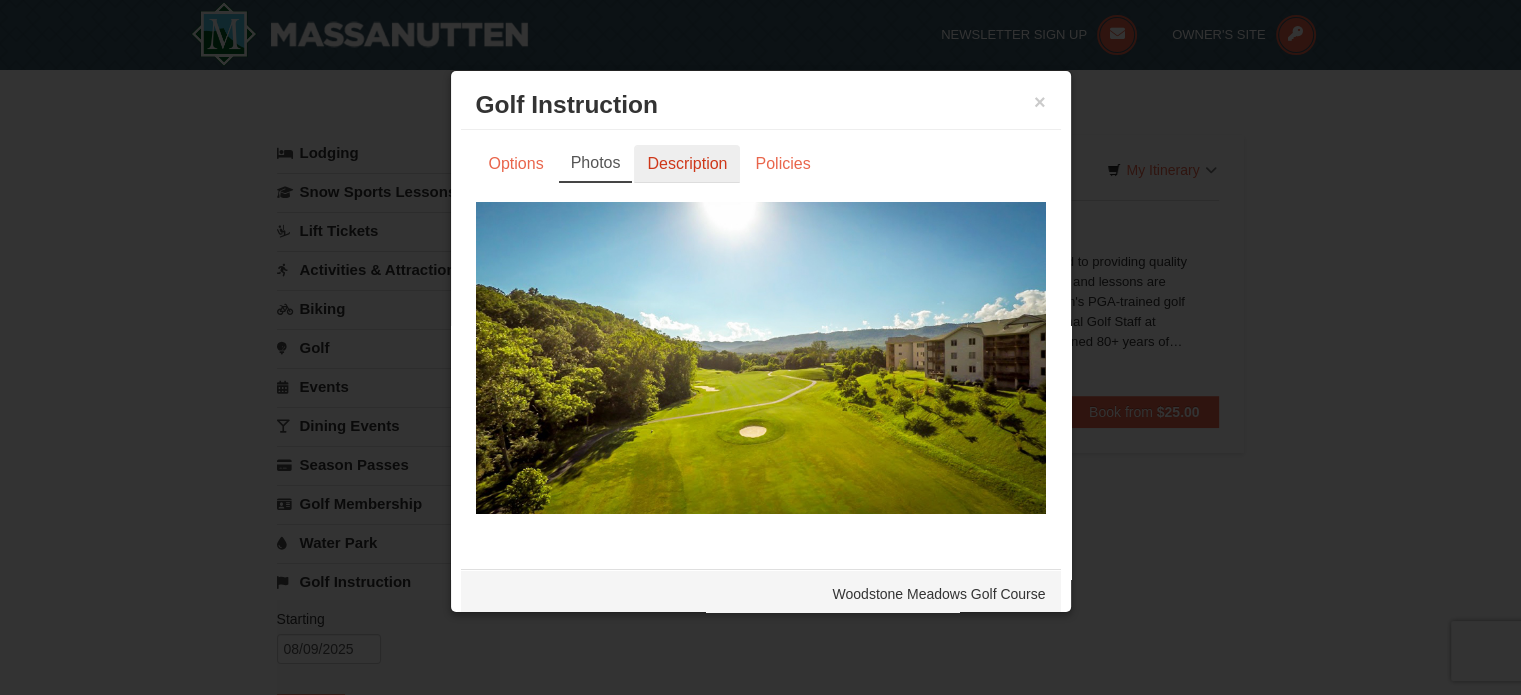 click on "Description" at bounding box center [687, 164] 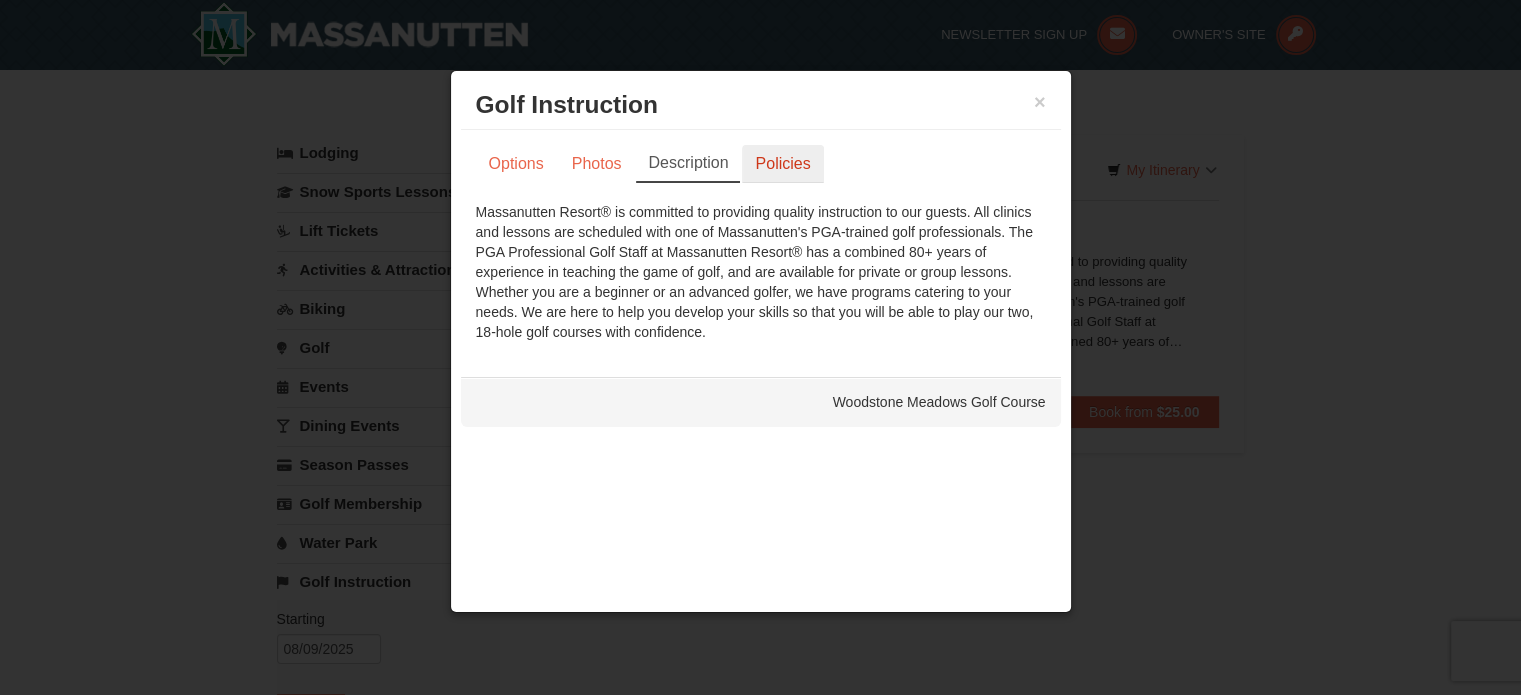 click on "Policies" at bounding box center (782, 164) 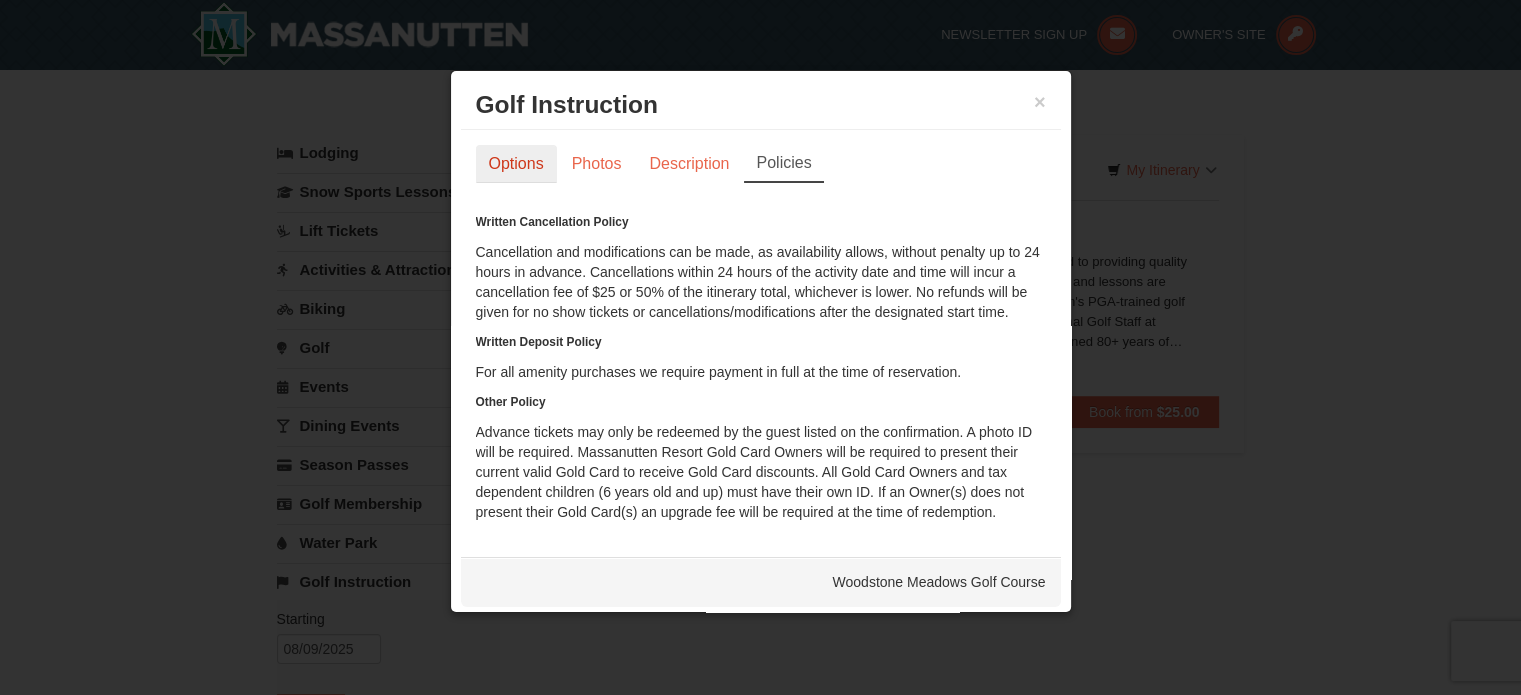 click on "Options" at bounding box center [516, 164] 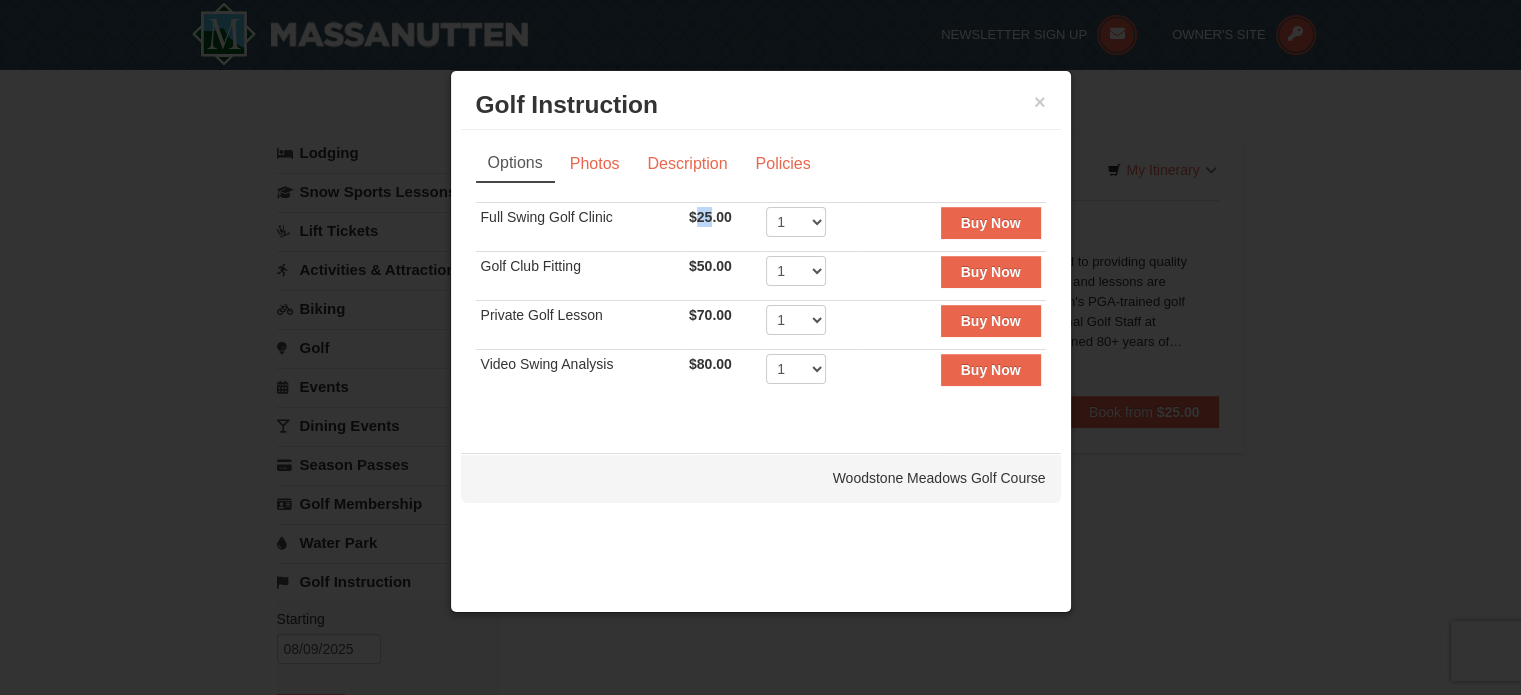drag, startPoint x: 712, startPoint y: 217, endPoint x: 692, endPoint y: 219, distance: 20.09975 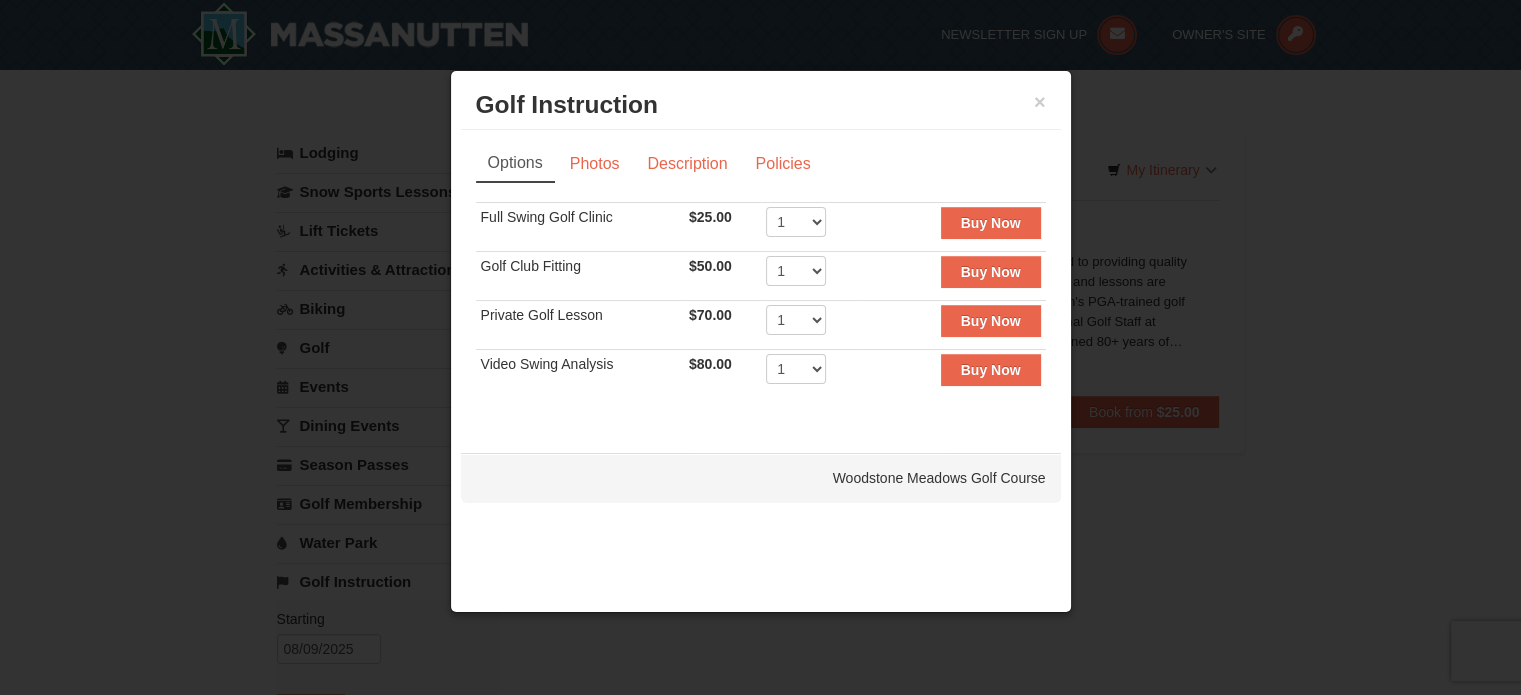 click on "$25.00
Includes all fees. Tax excluded." at bounding box center (722, 226) 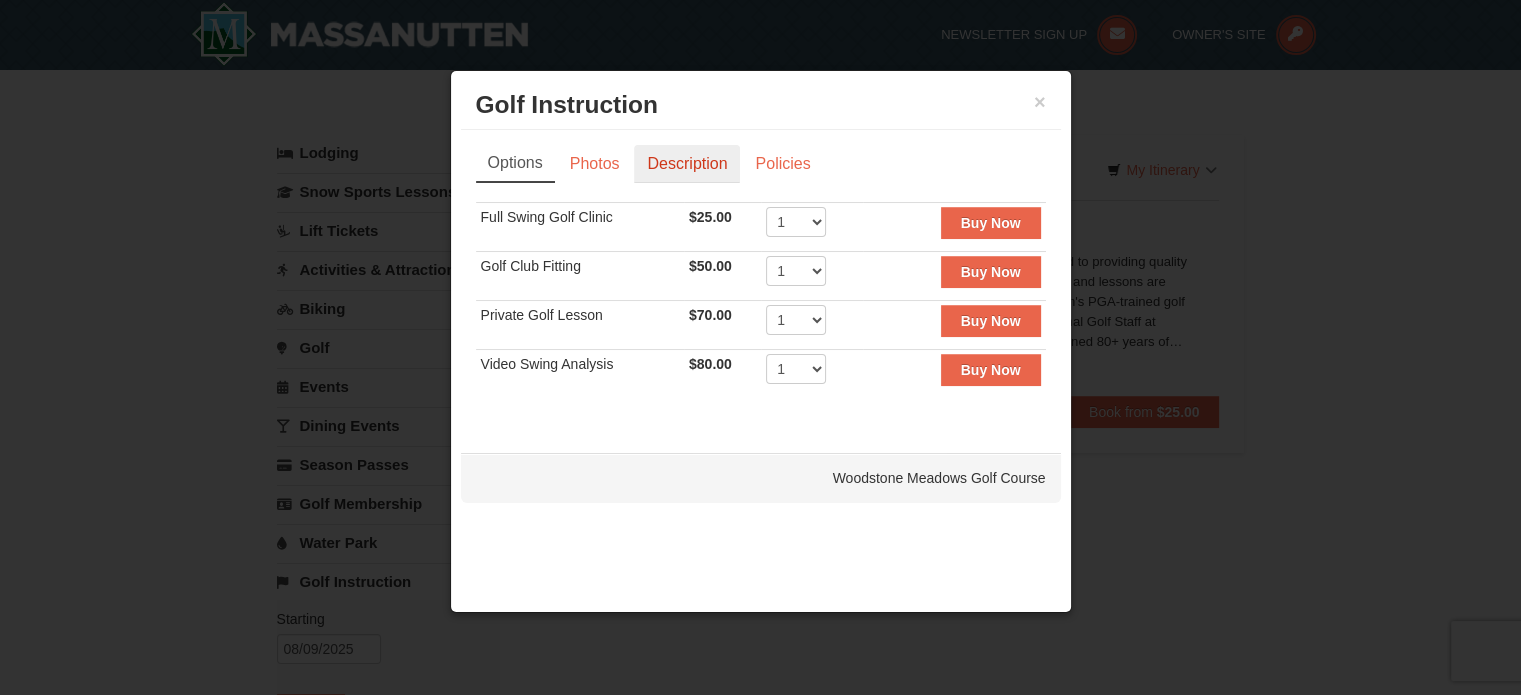 click on "Description" at bounding box center [687, 164] 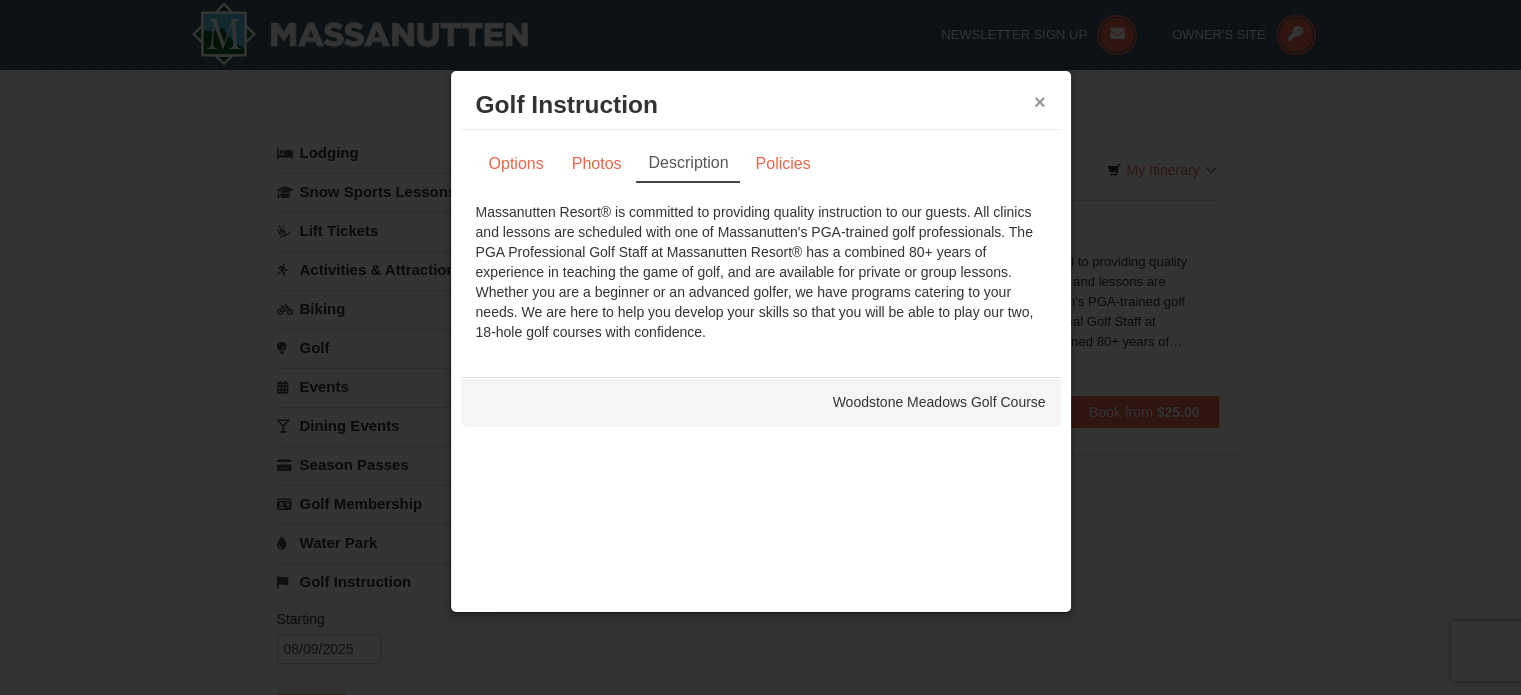 click on "×" at bounding box center [1040, 102] 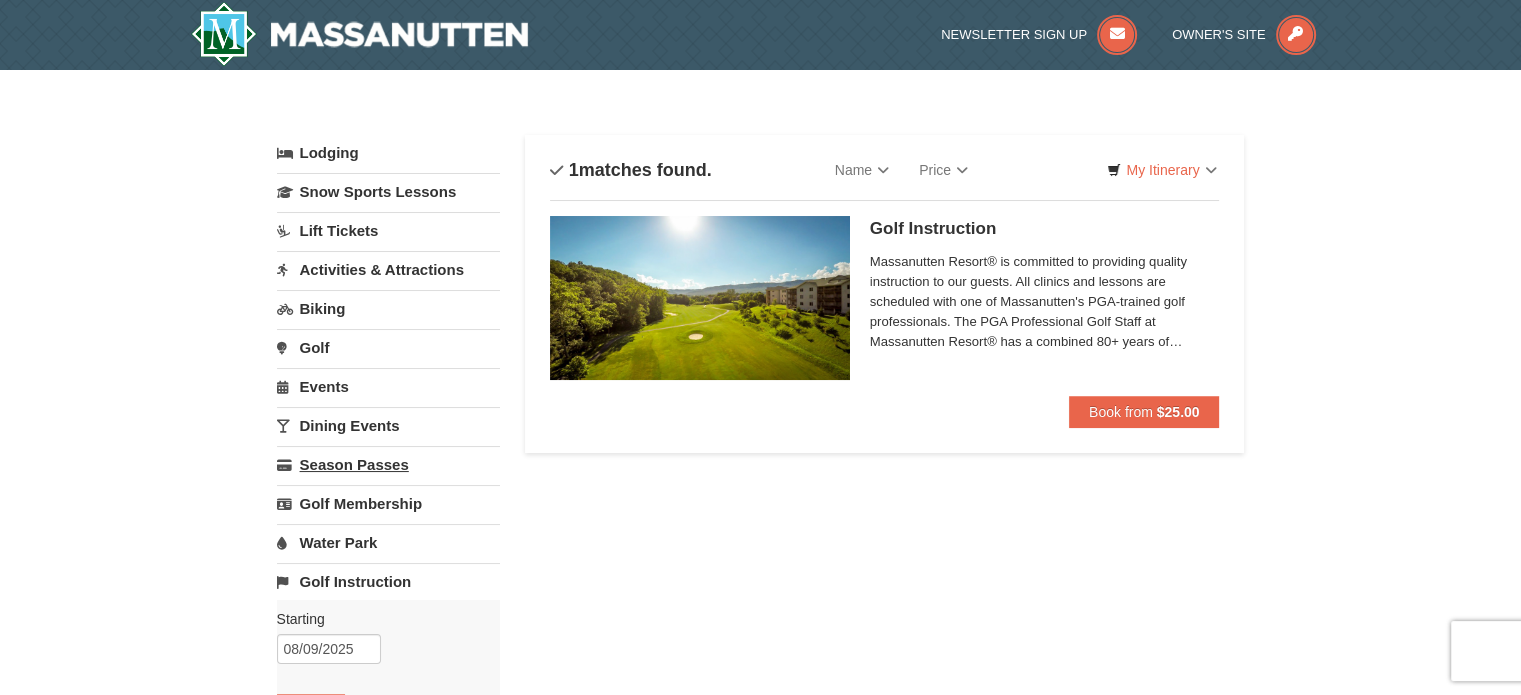 click on "Season Passes" at bounding box center [388, 464] 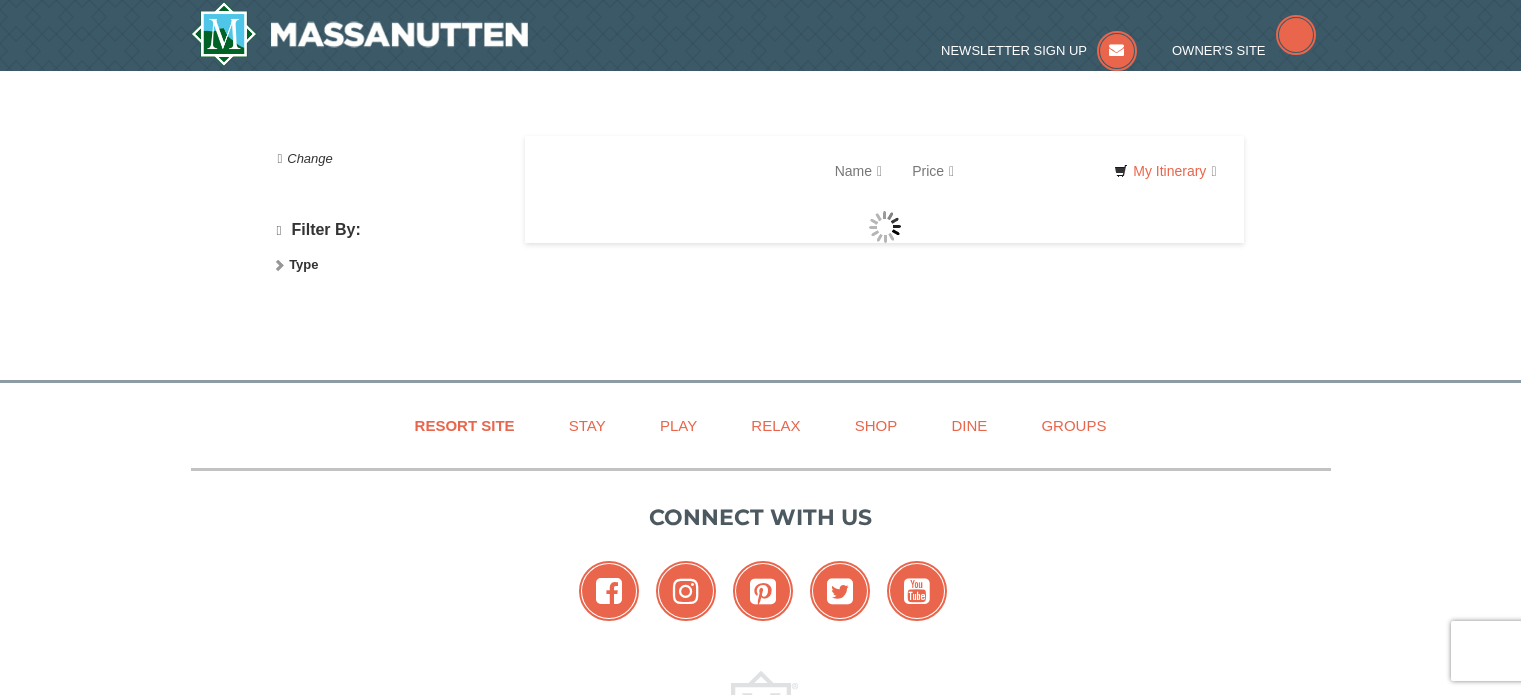 scroll, scrollTop: 0, scrollLeft: 0, axis: both 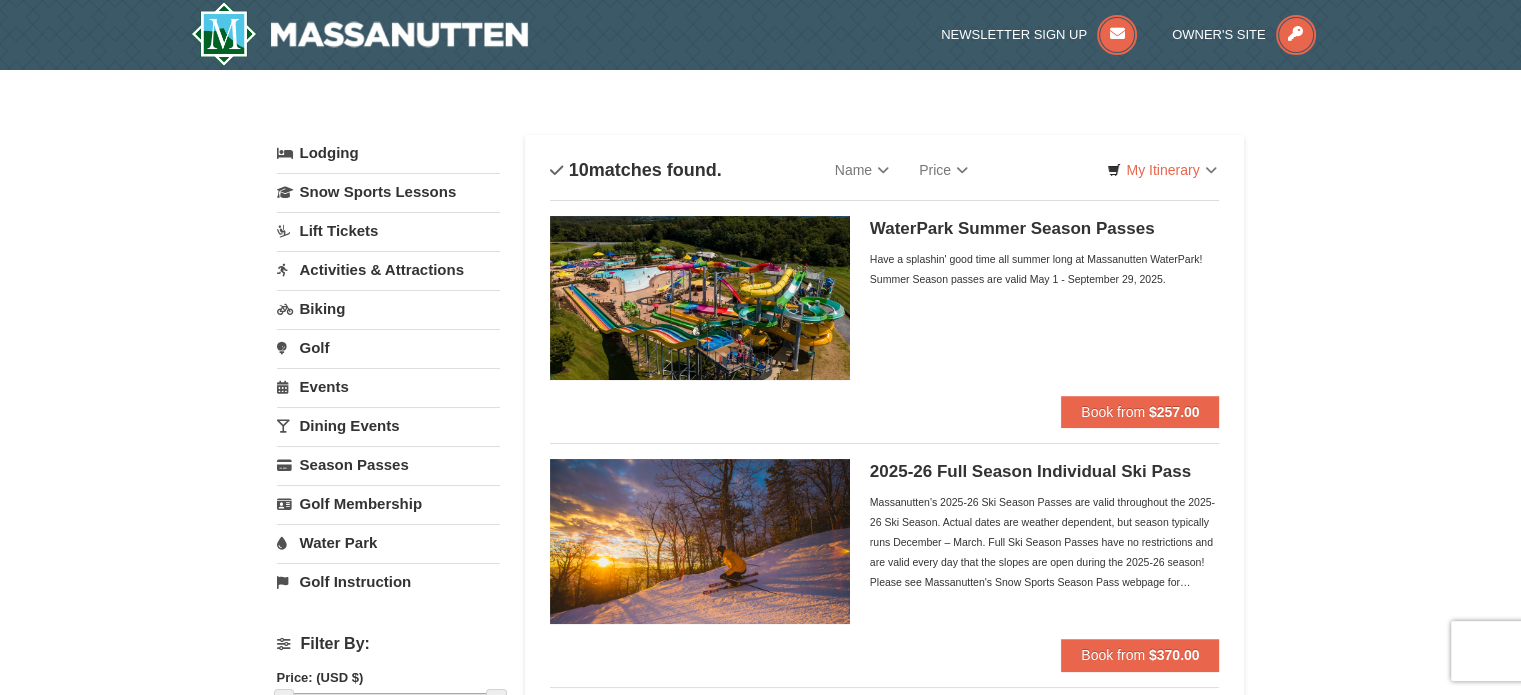 drag, startPoint x: 1327, startPoint y: 217, endPoint x: 1275, endPoint y: 51, distance: 173.95401 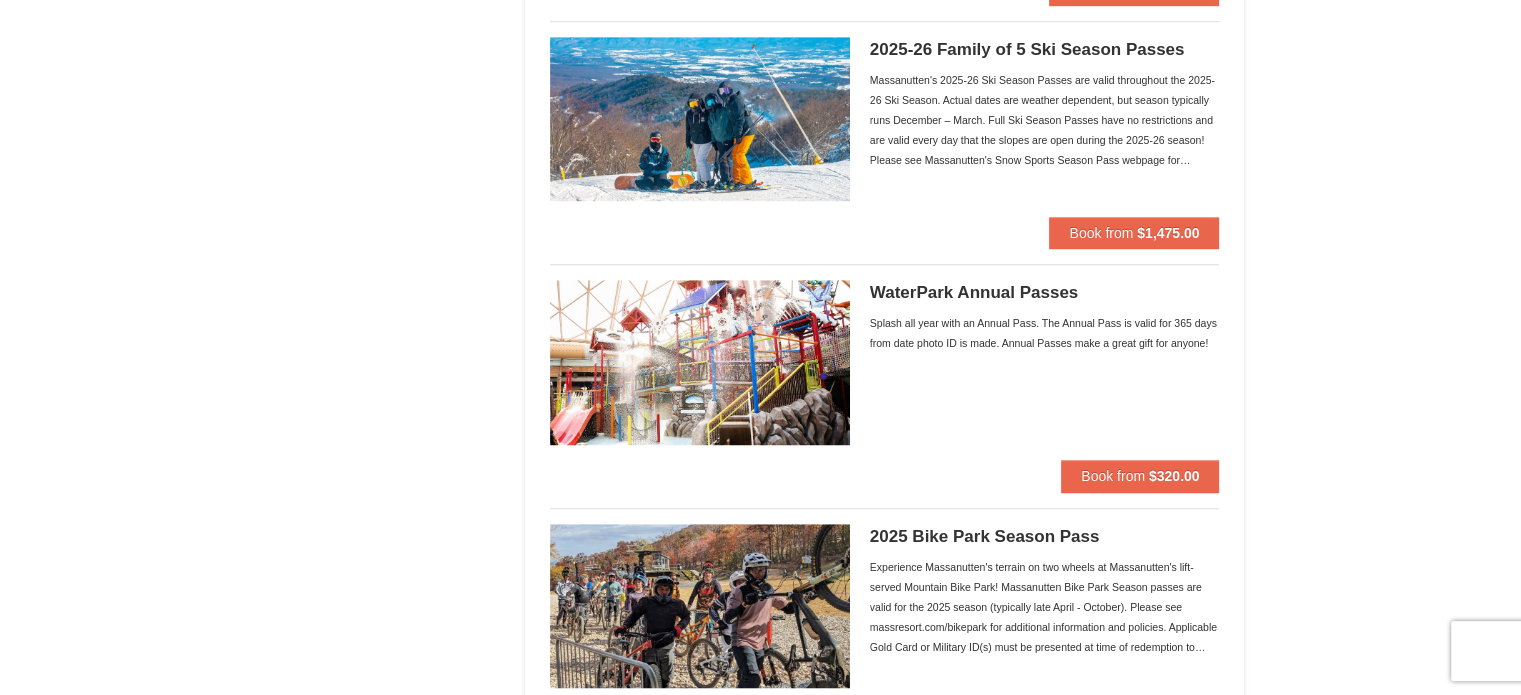 scroll, scrollTop: 1400, scrollLeft: 0, axis: vertical 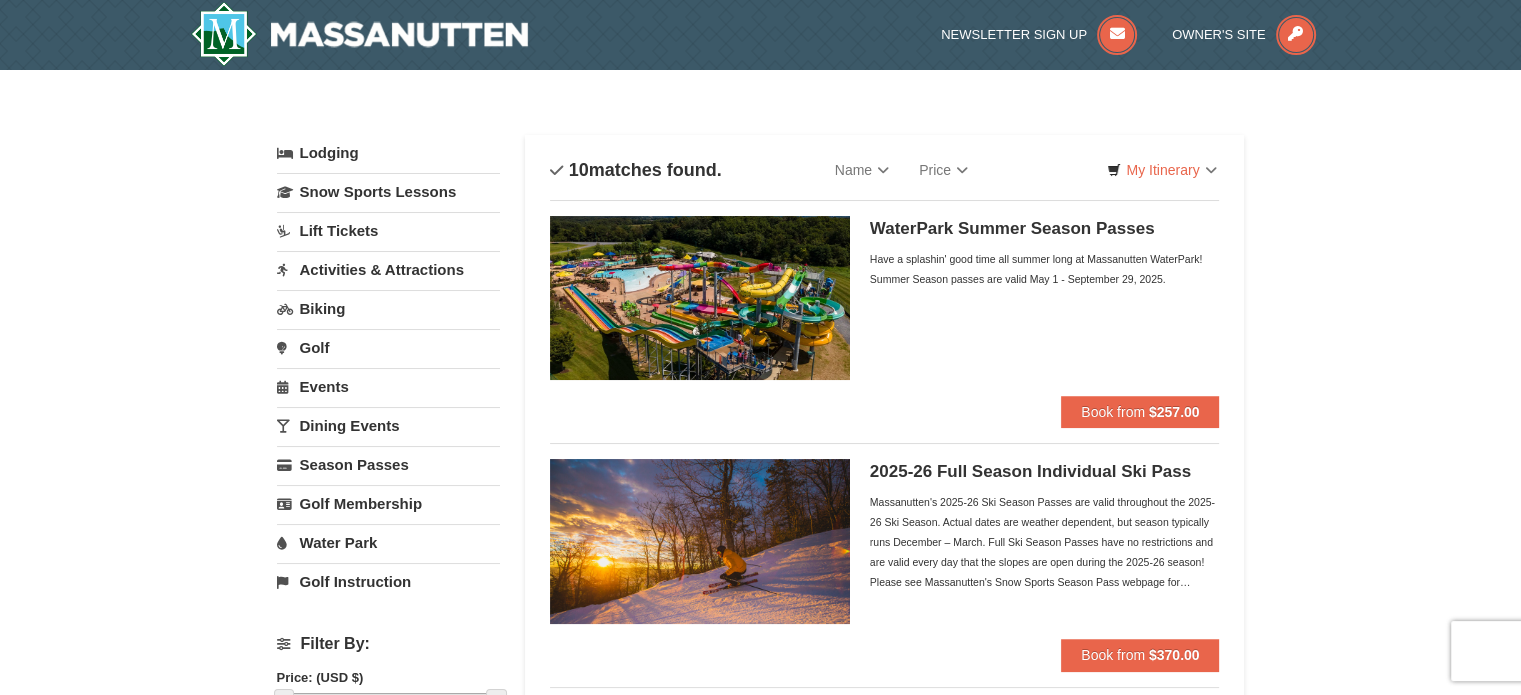 drag, startPoint x: 1276, startPoint y: 343, endPoint x: 1164, endPoint y: 112, distance: 256.7197 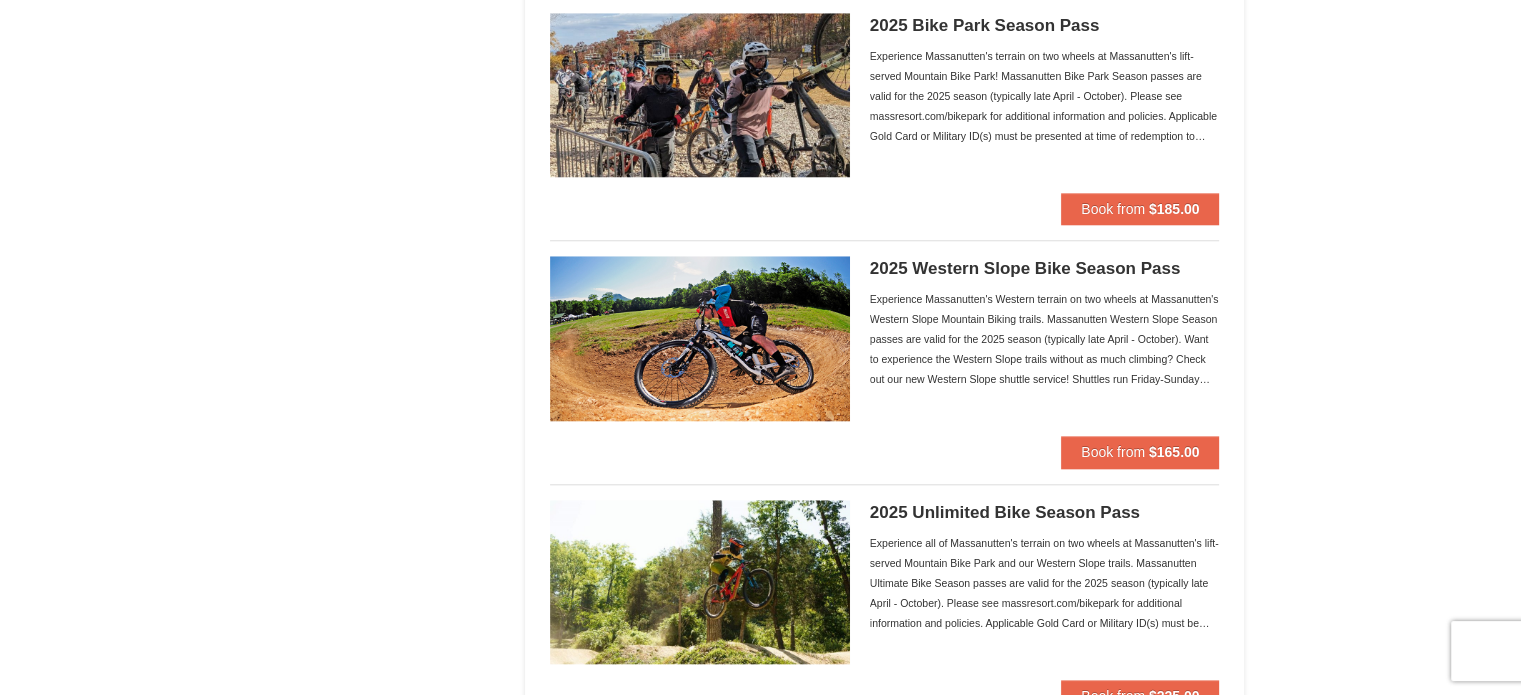 scroll, scrollTop: 2000, scrollLeft: 0, axis: vertical 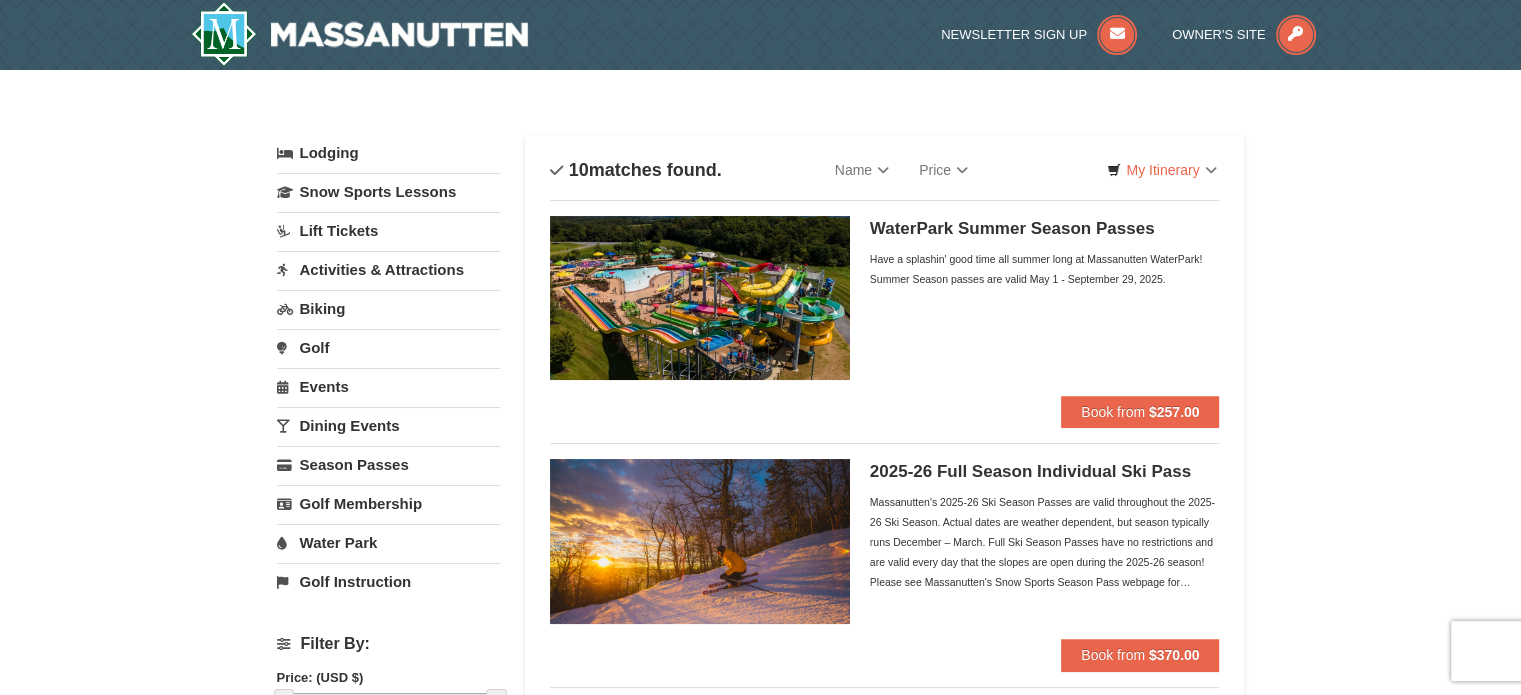 drag, startPoint x: 1311, startPoint y: 440, endPoint x: 1208, endPoint y: 84, distance: 370.60086 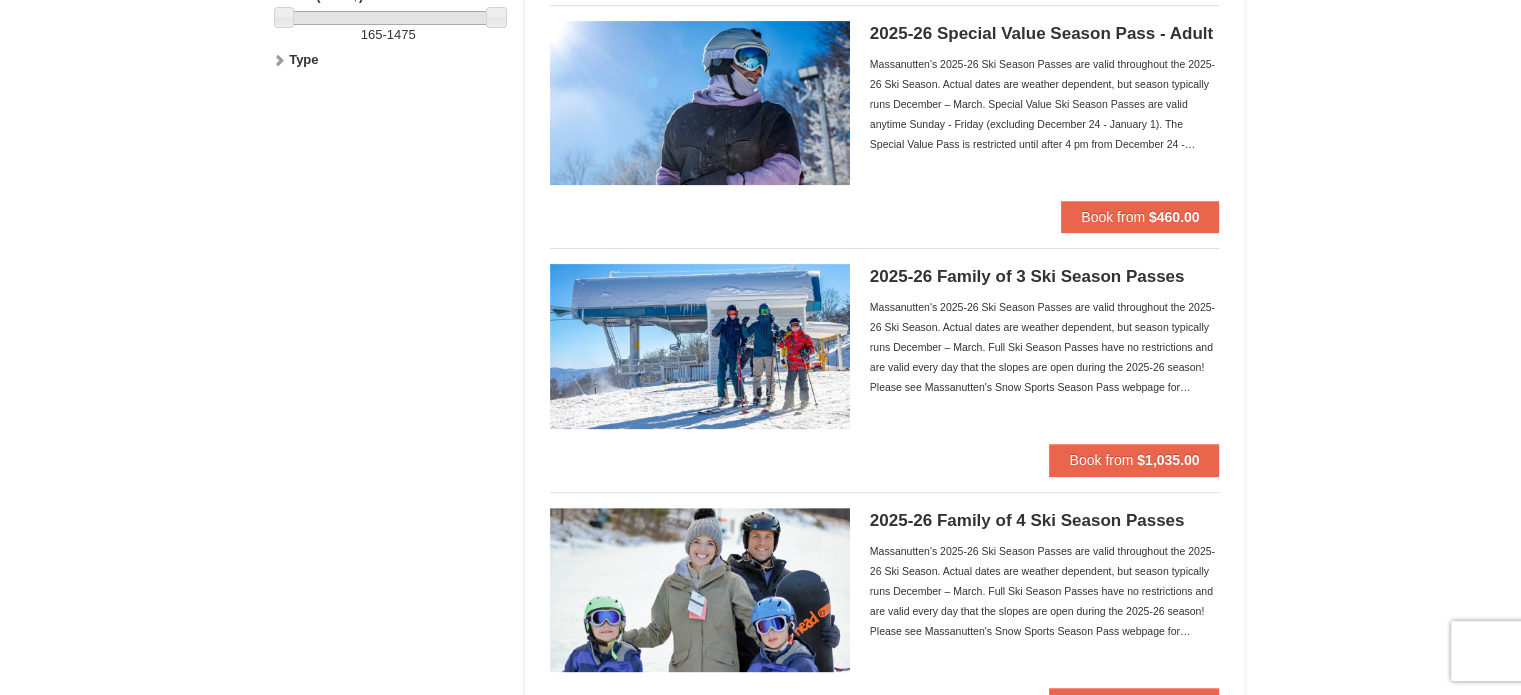 scroll, scrollTop: 0, scrollLeft: 0, axis: both 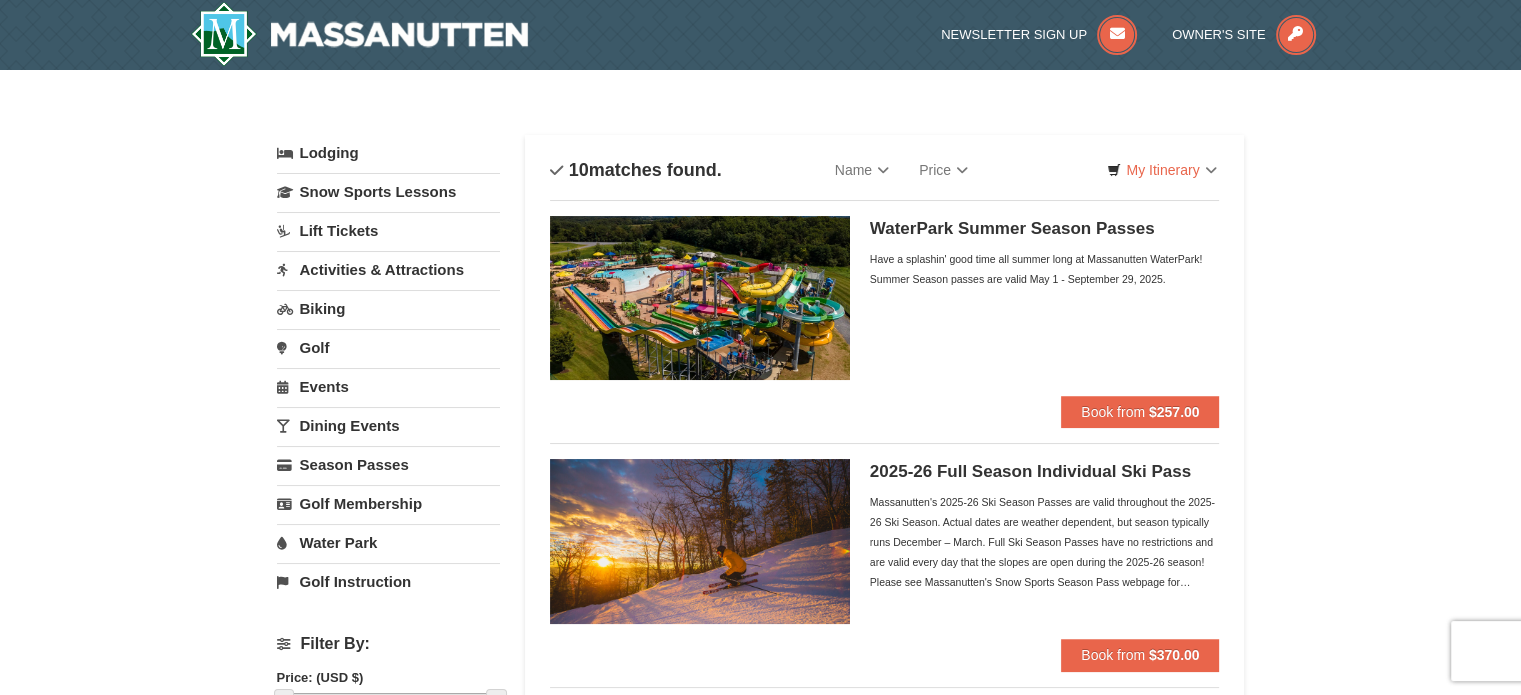 drag, startPoint x: 1346, startPoint y: 371, endPoint x: 1359, endPoint y: 75, distance: 296.28534 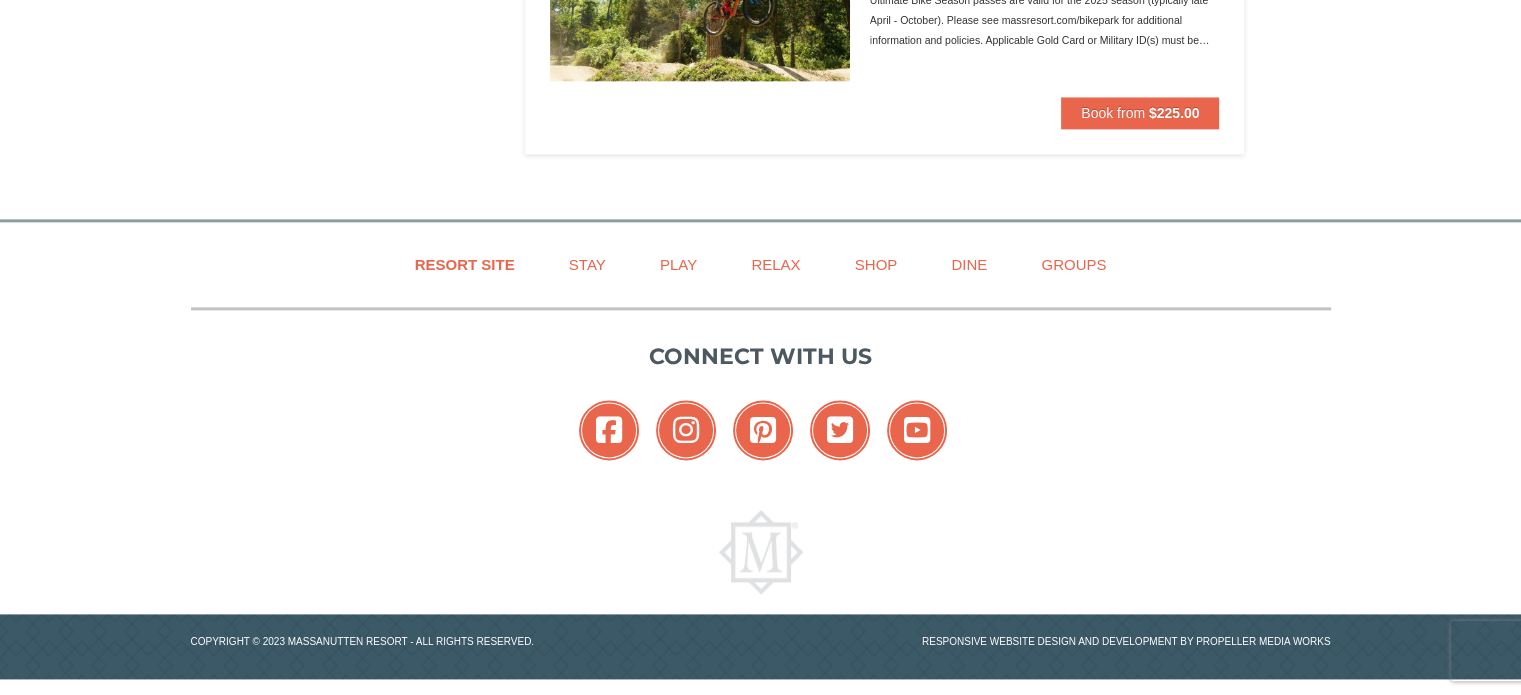drag, startPoint x: 1348, startPoint y: 167, endPoint x: 1339, endPoint y: 530, distance: 363.11154 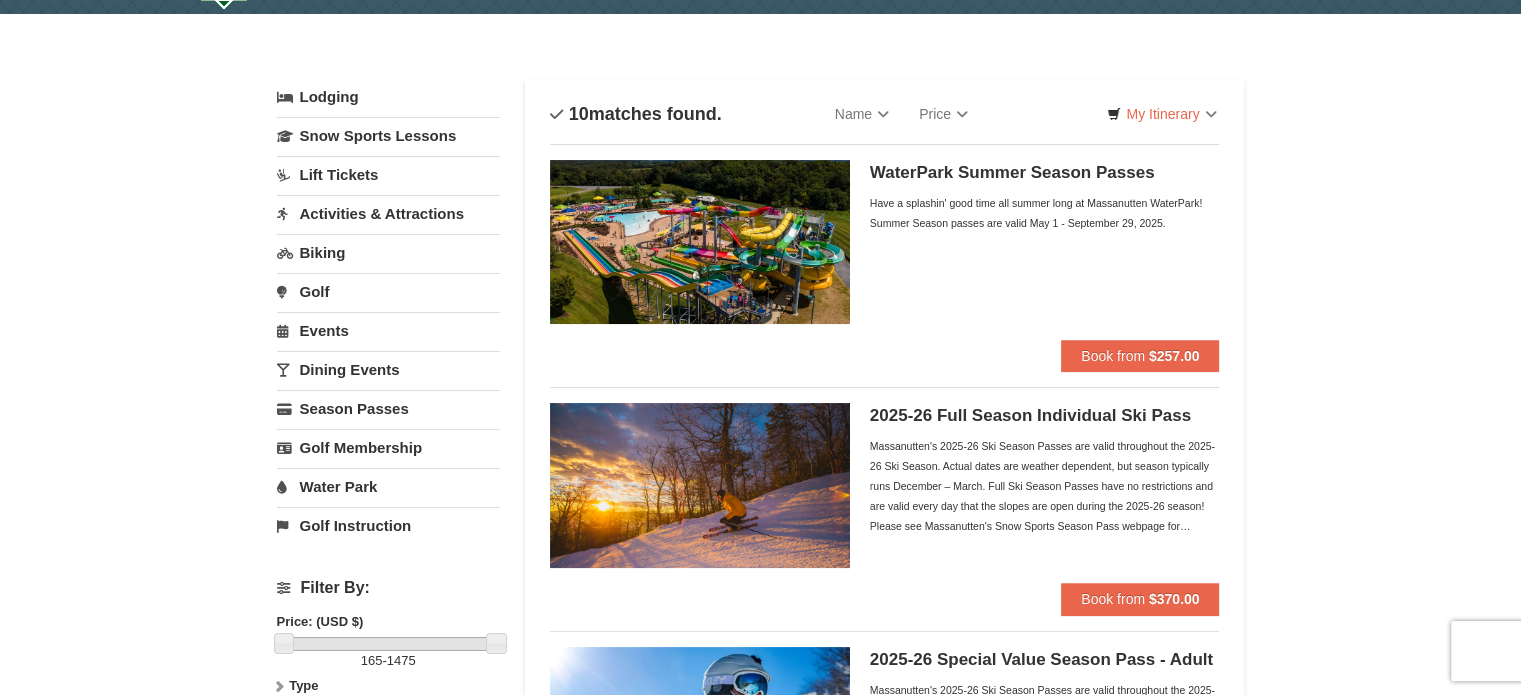scroll, scrollTop: 0, scrollLeft: 0, axis: both 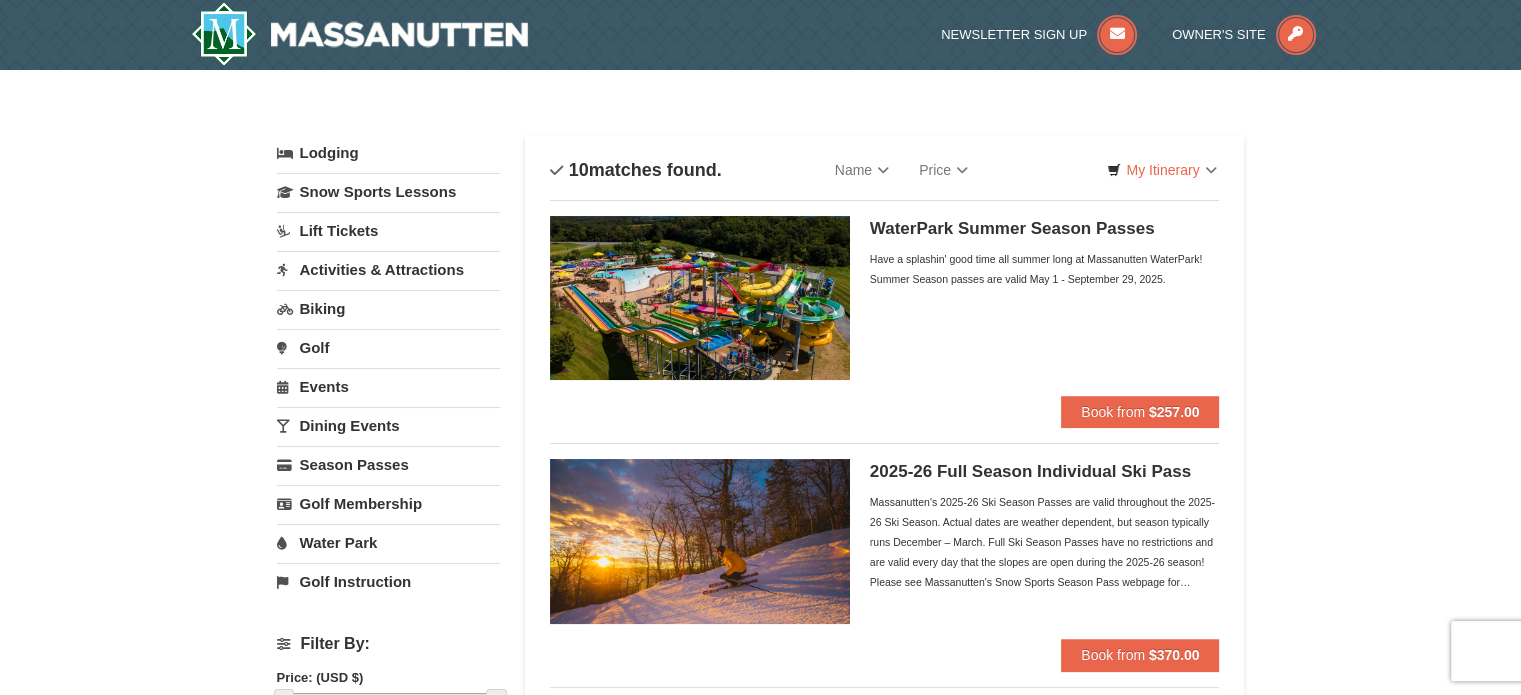 drag, startPoint x: 1339, startPoint y: 530, endPoint x: 1346, endPoint y: 155, distance: 375.06534 